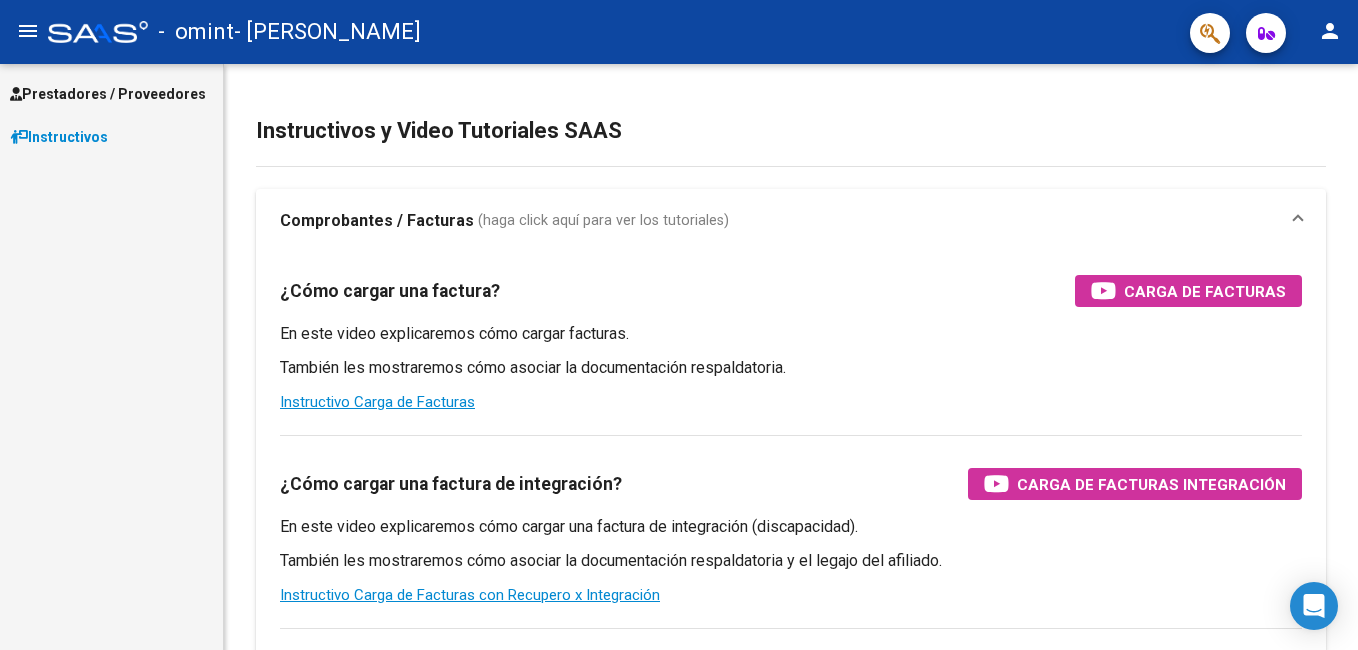 scroll, scrollTop: 0, scrollLeft: 0, axis: both 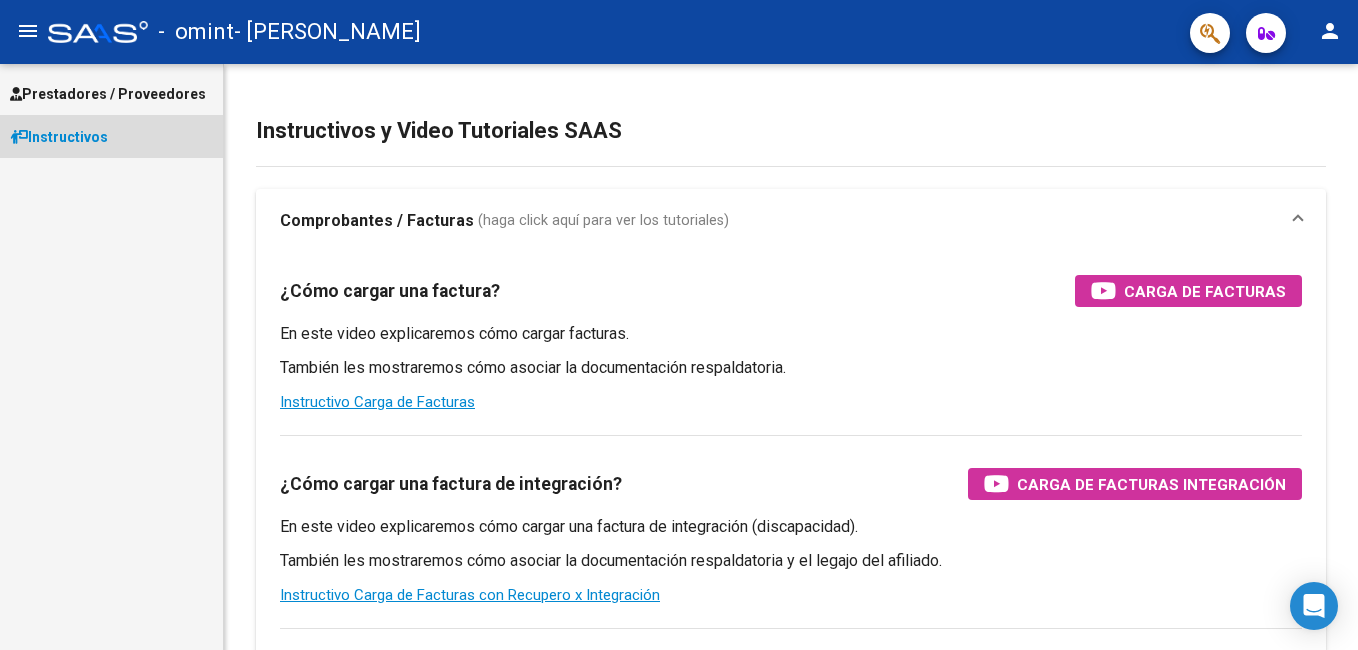 click on "Instructivos" at bounding box center (59, 137) 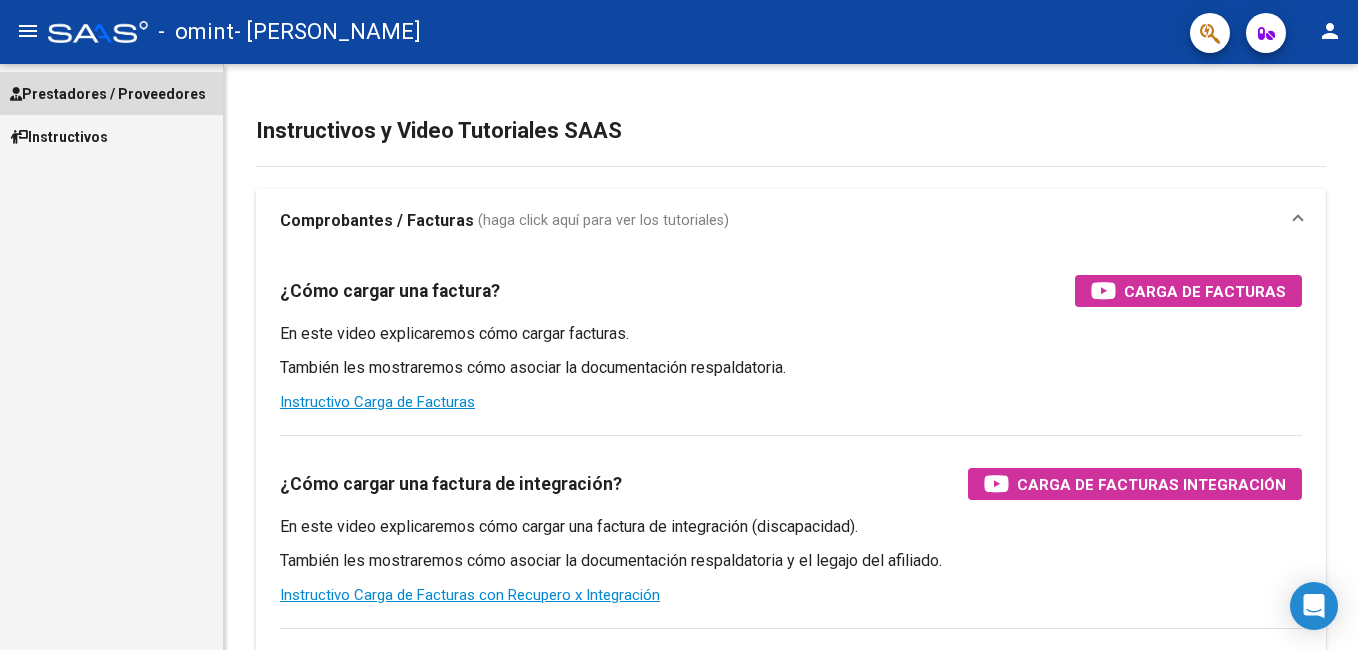 click on "Prestadores / Proveedores" at bounding box center [108, 94] 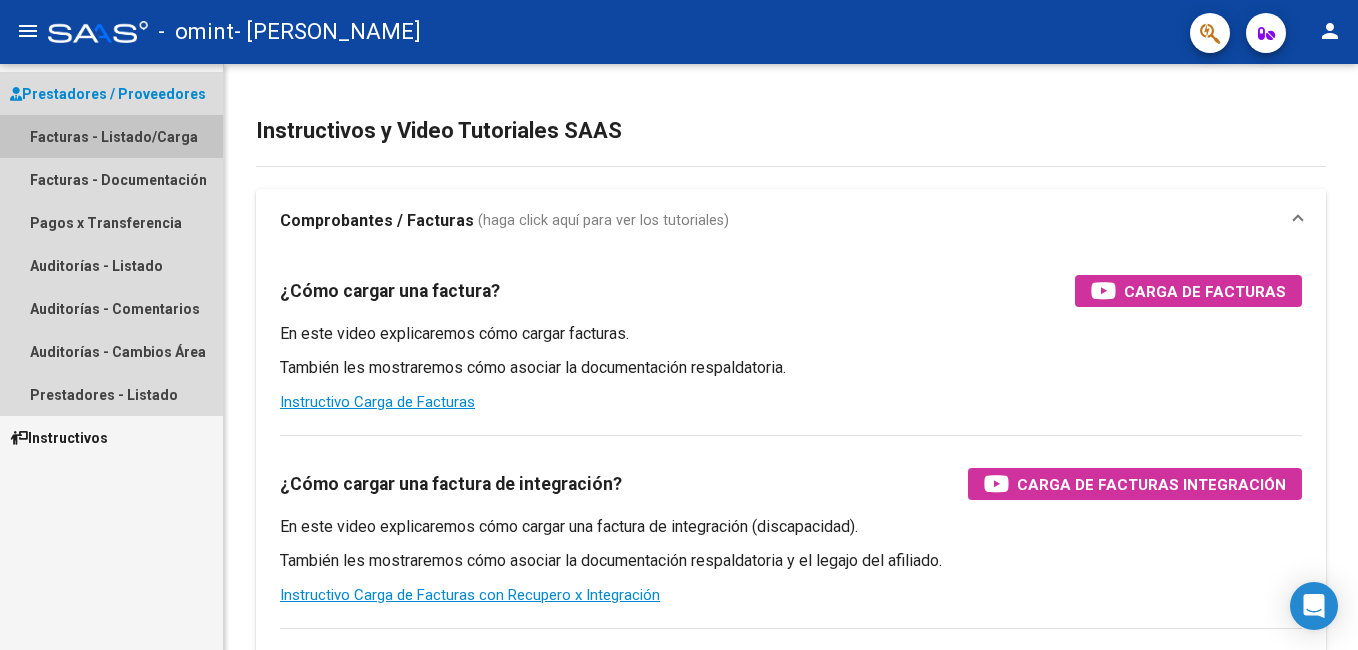 click on "Facturas - Listado/Carga" at bounding box center [111, 136] 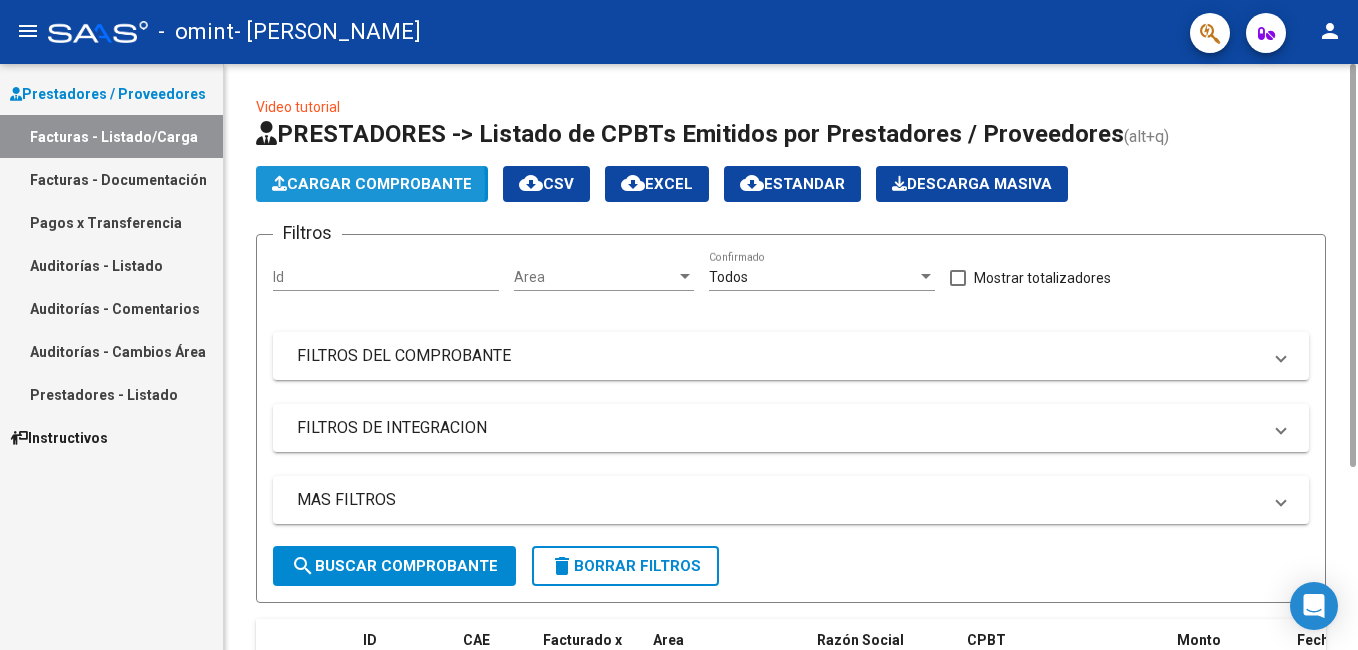 click on "Cargar Comprobante" 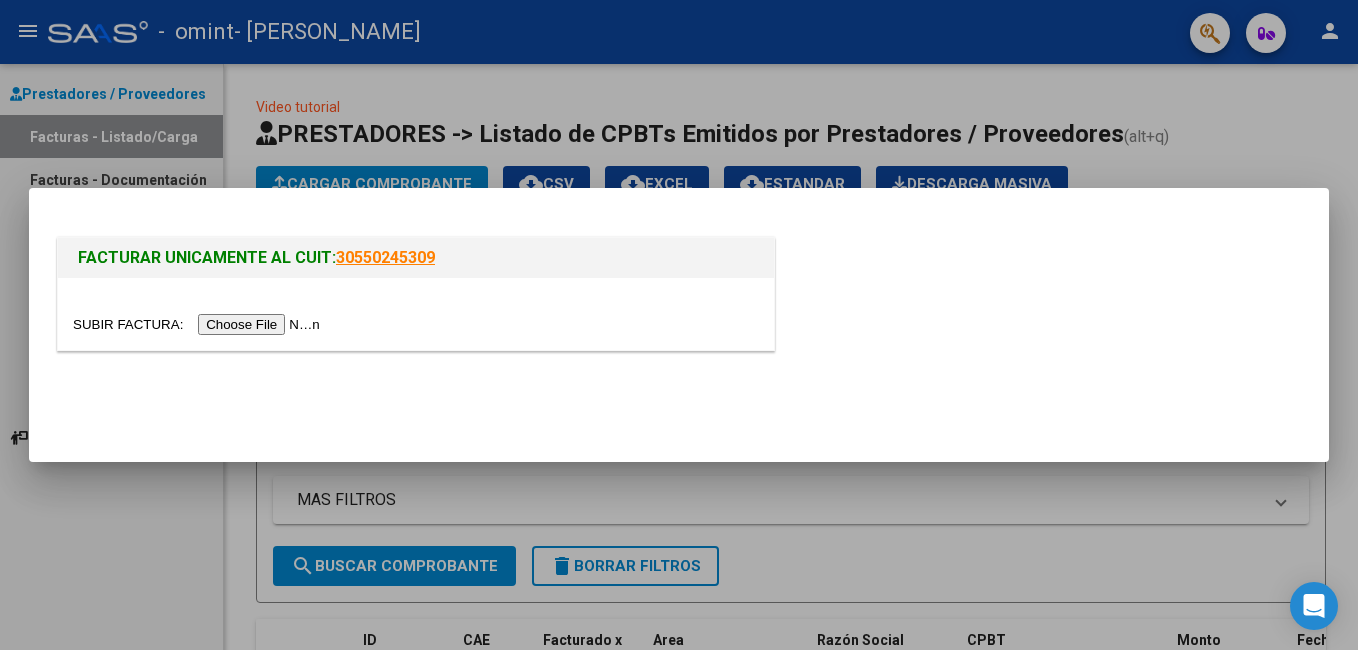 click at bounding box center (199, 324) 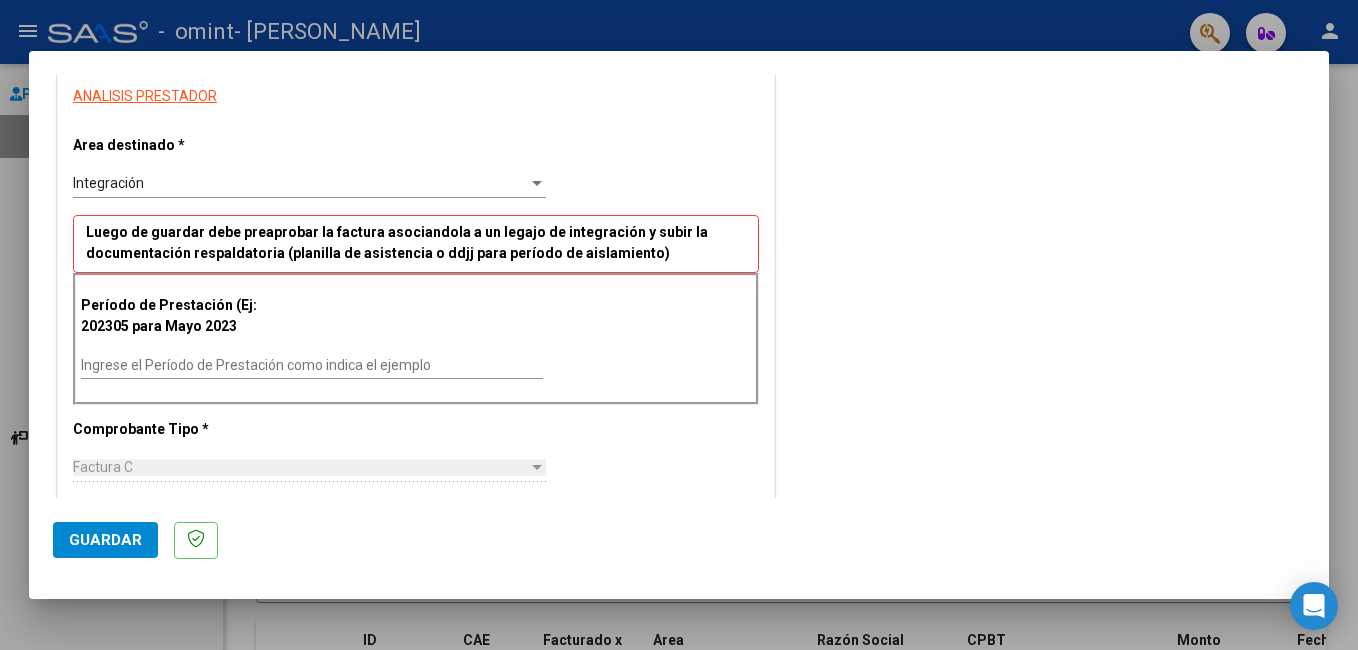 scroll, scrollTop: 361, scrollLeft: 0, axis: vertical 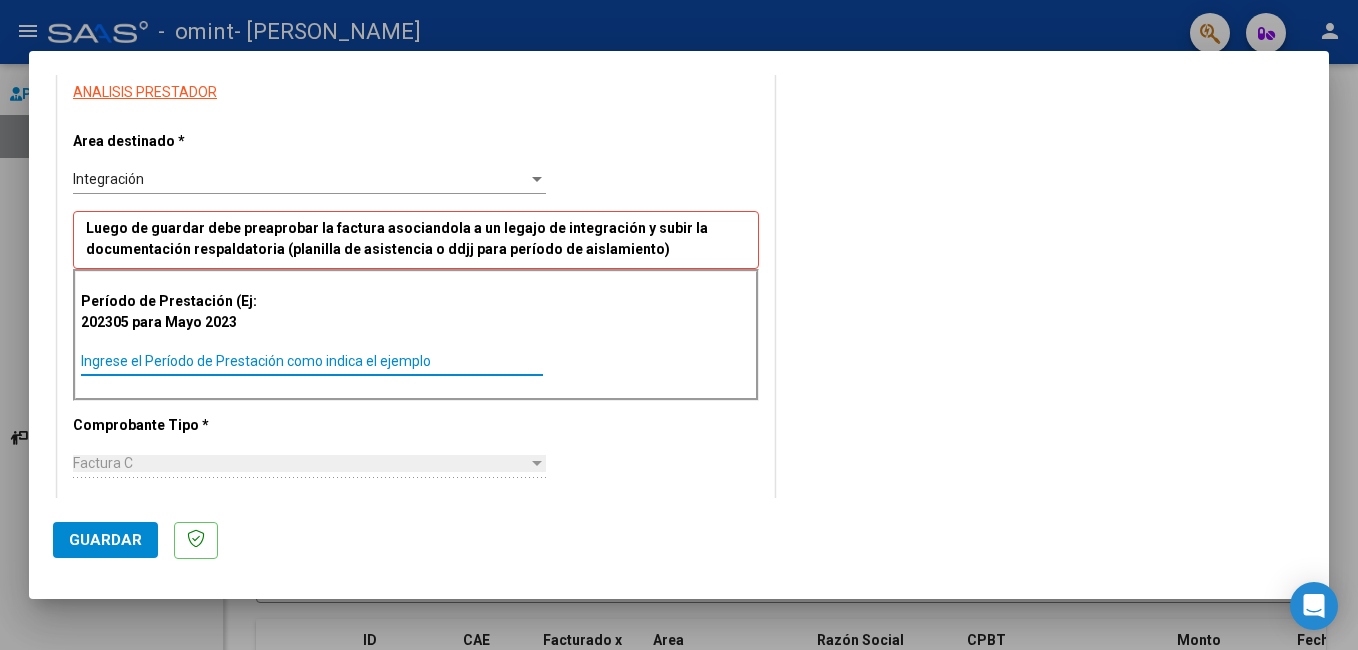 click on "Ingrese el Período de Prestación como indica el ejemplo" at bounding box center [312, 361] 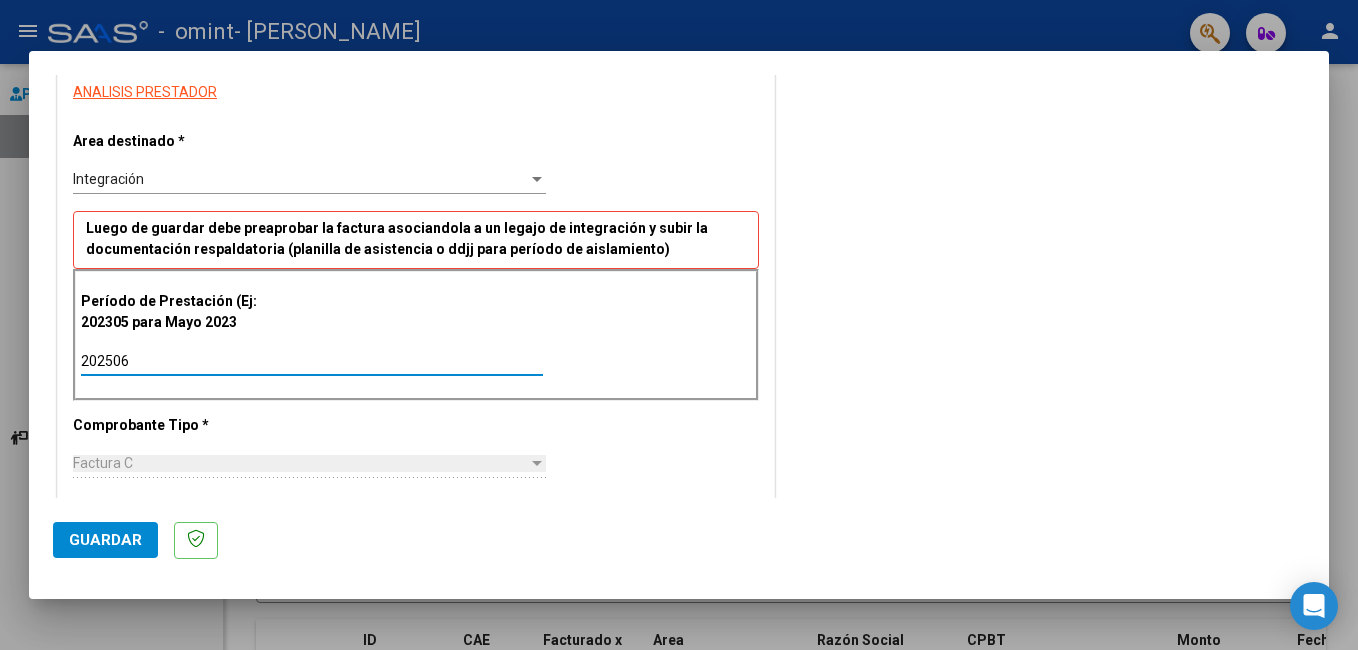 type on "202506" 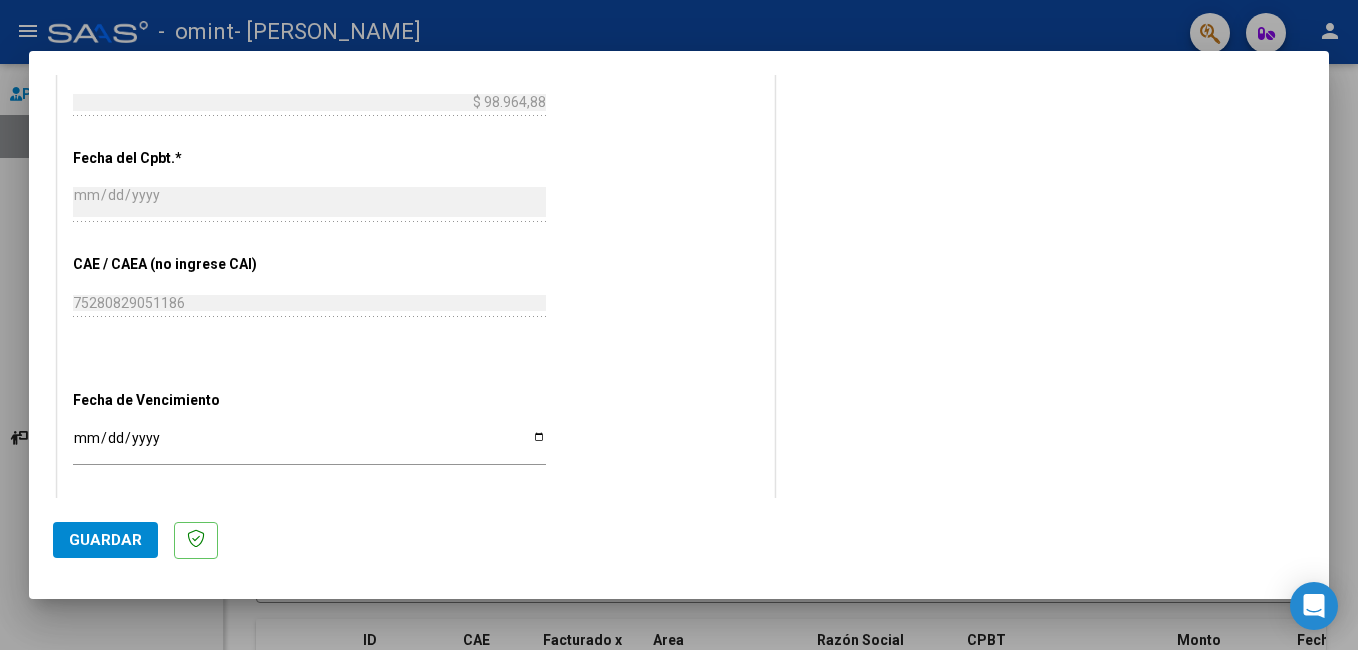 scroll, scrollTop: 1024, scrollLeft: 0, axis: vertical 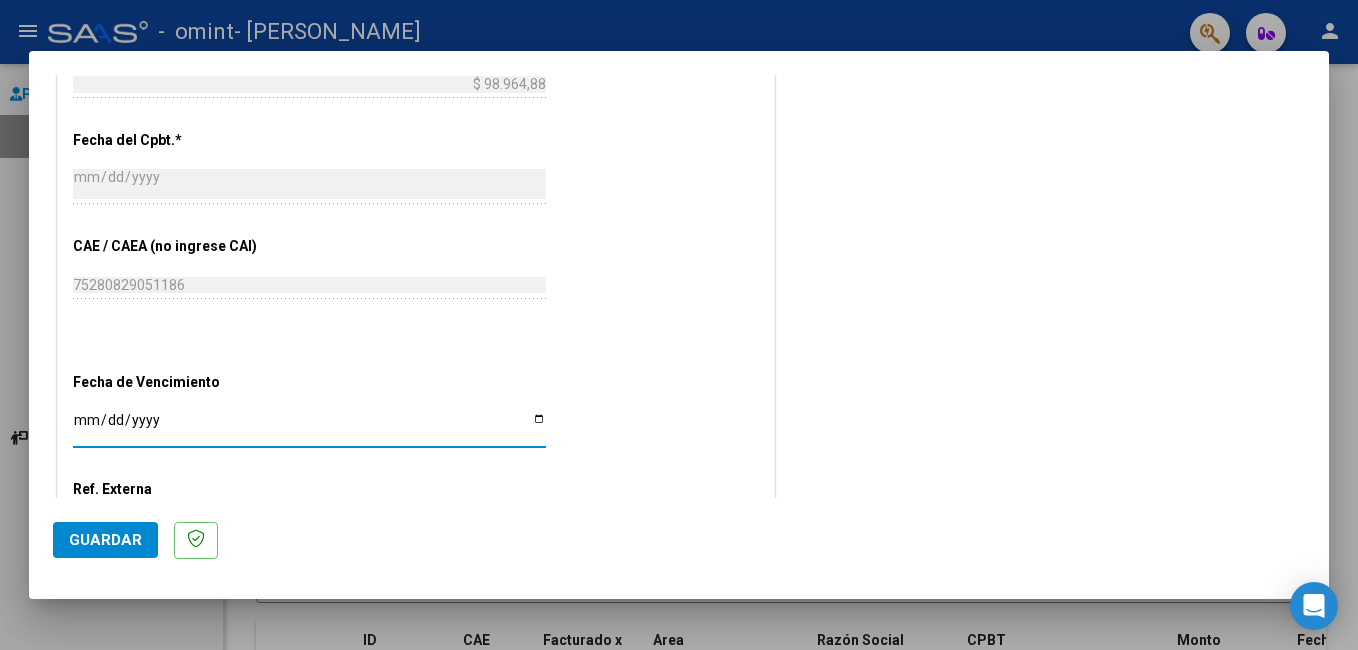 click on "Ingresar la fecha" at bounding box center [309, 427] 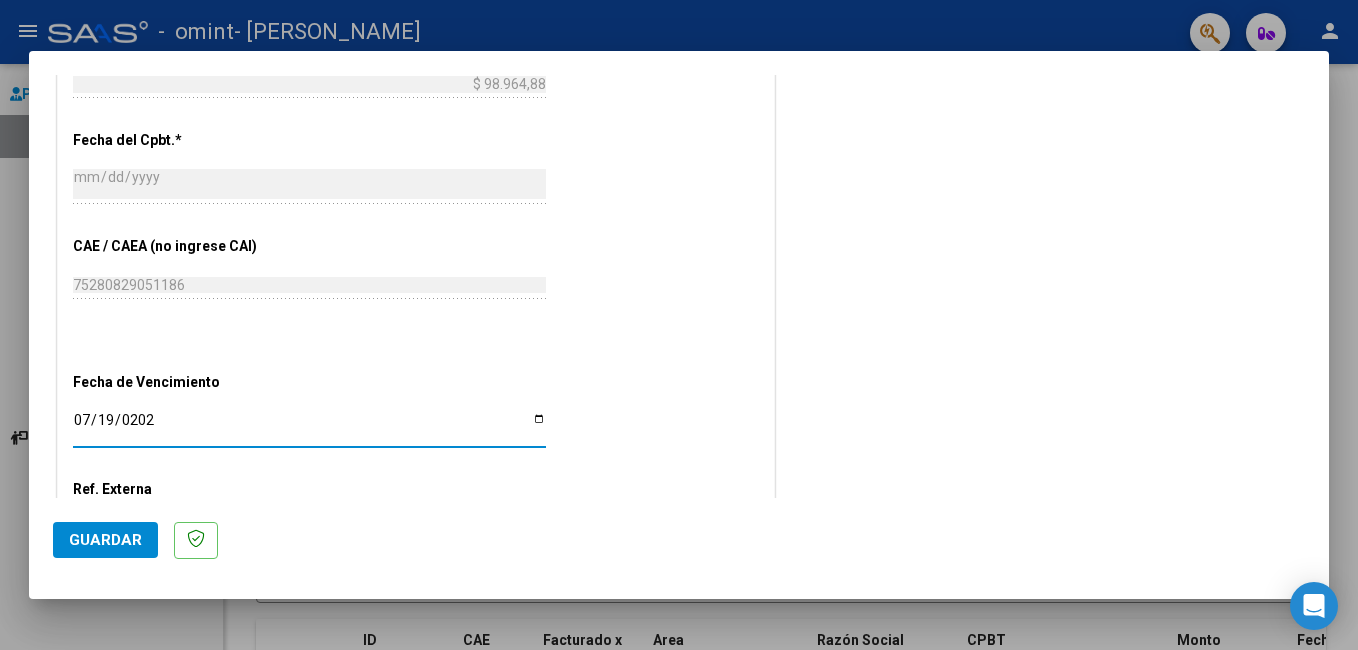 type on "[DATE]" 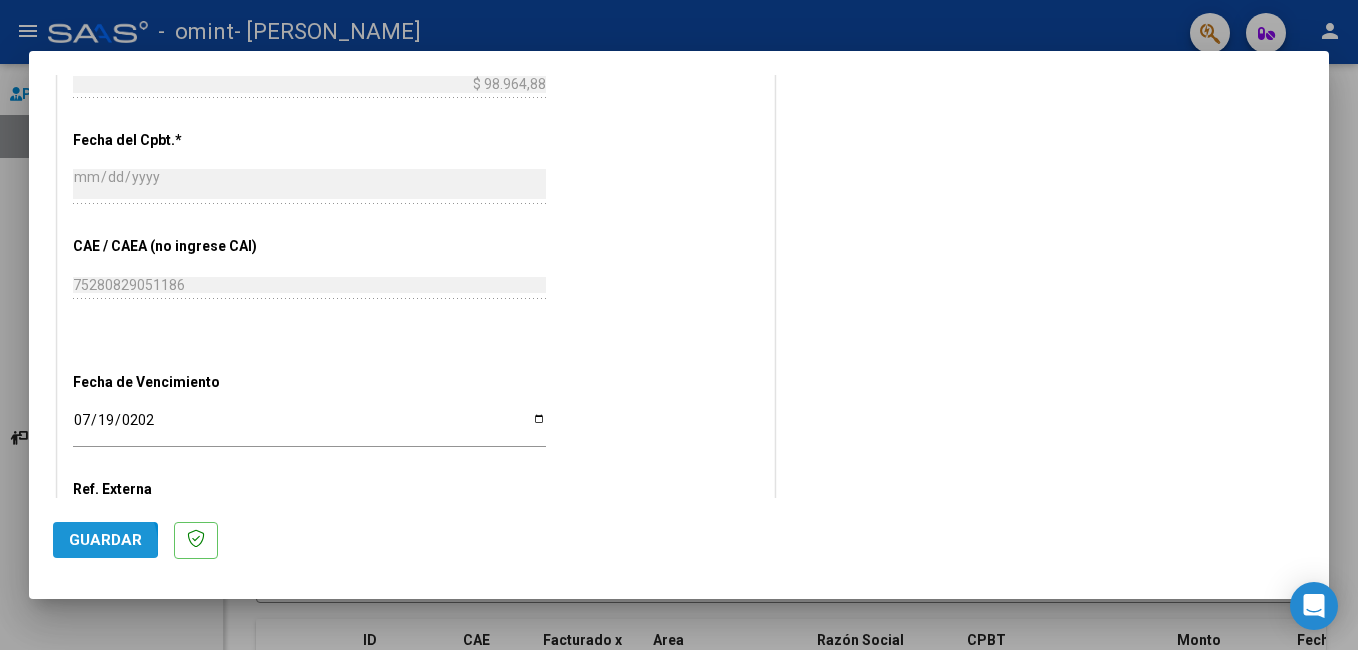 click on "Guardar" 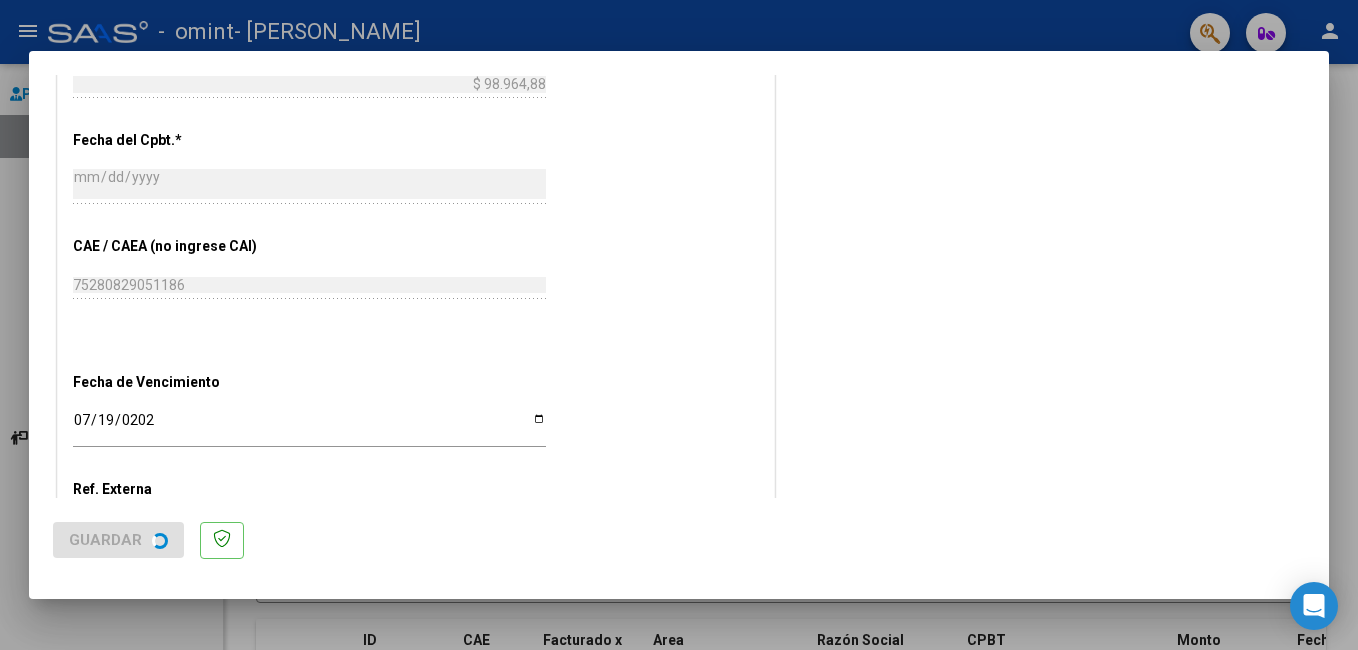 scroll, scrollTop: 0, scrollLeft: 0, axis: both 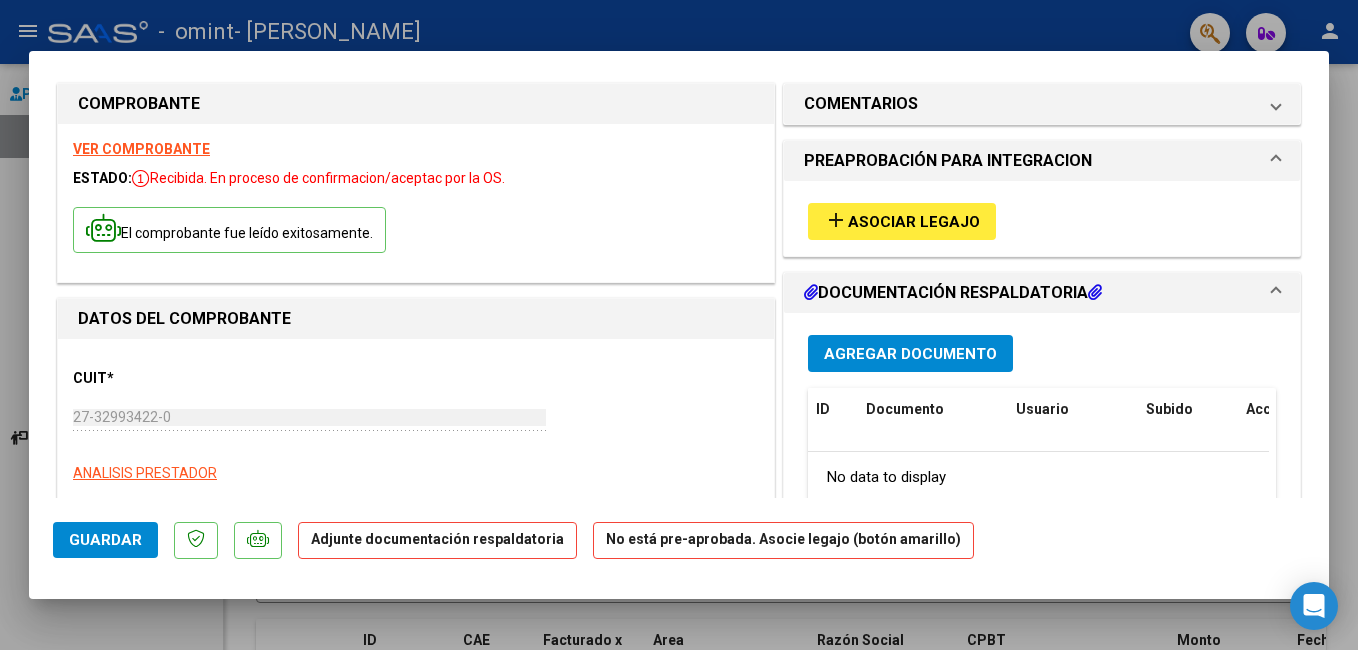 click on "Asociar Legajo" at bounding box center (914, 222) 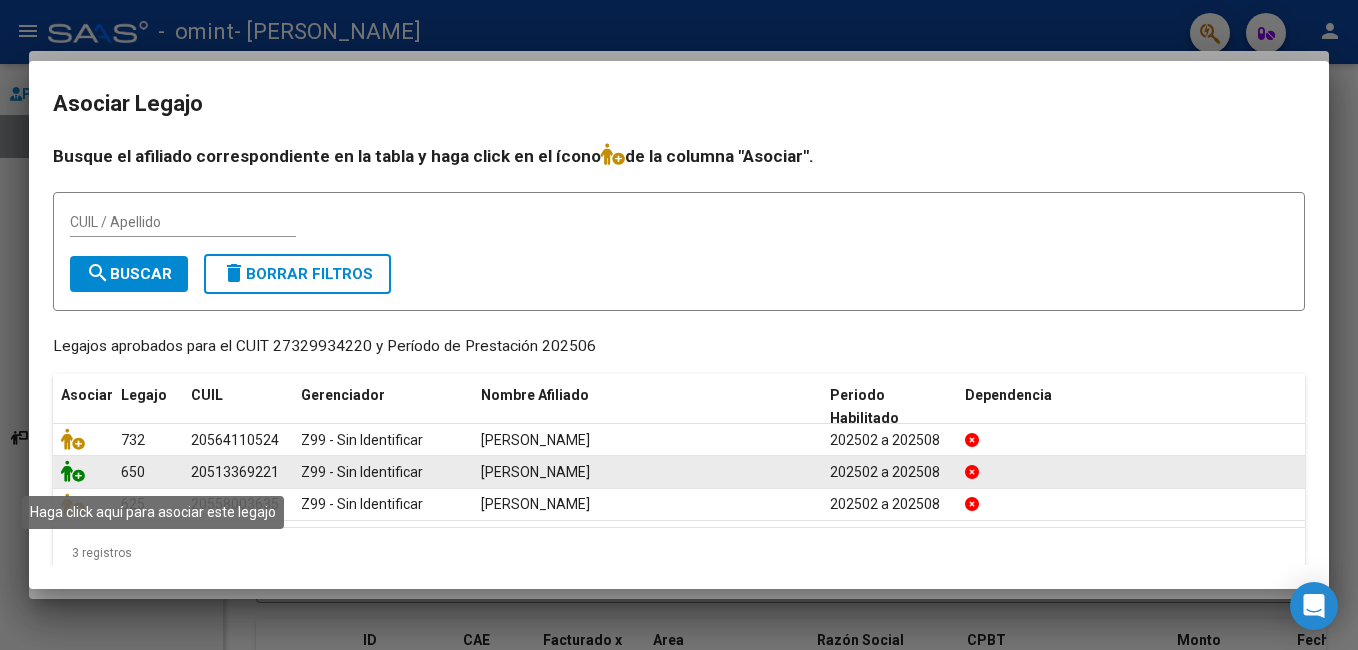 click 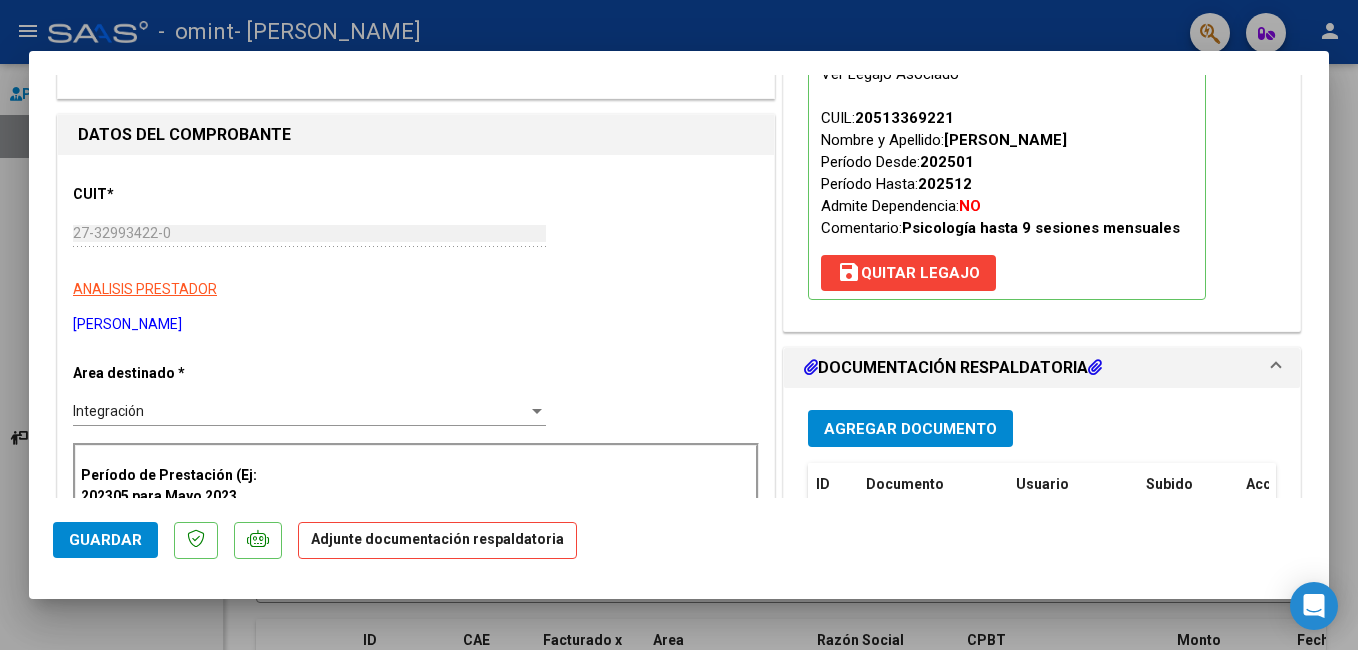 scroll, scrollTop: 358, scrollLeft: 0, axis: vertical 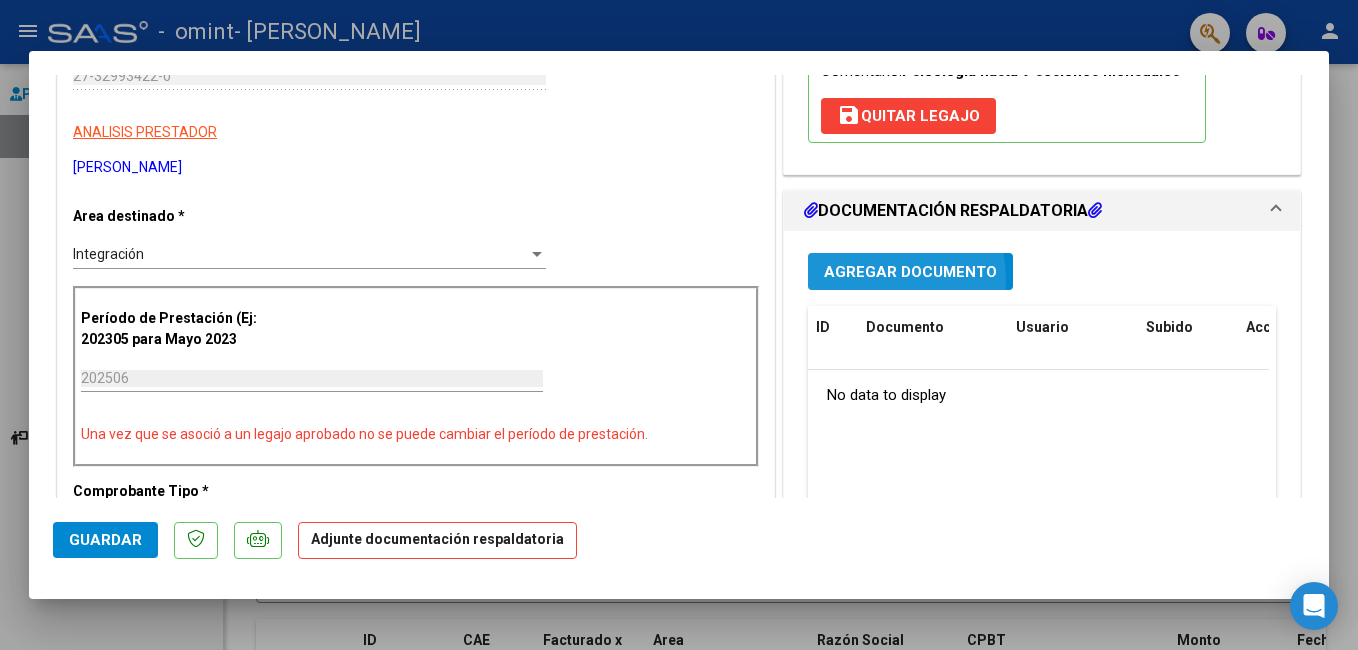 click on "Agregar Documento" at bounding box center [910, 272] 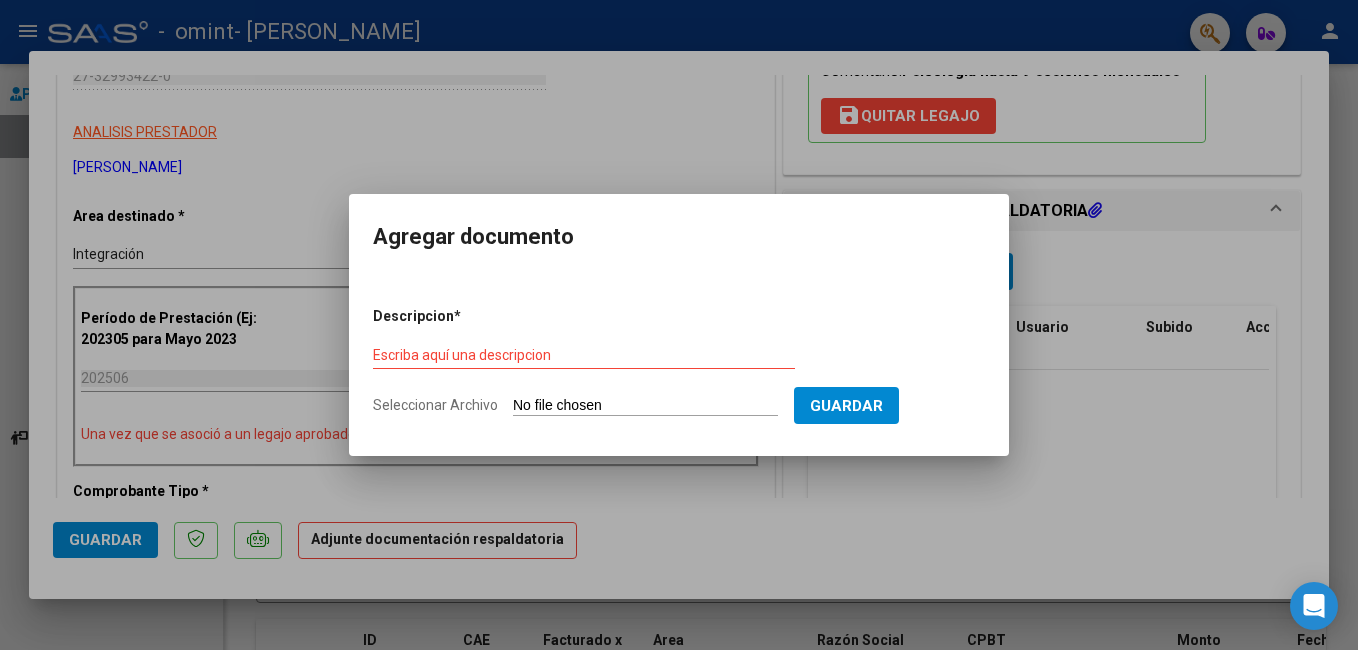 click on "Seleccionar Archivo" at bounding box center (645, 406) 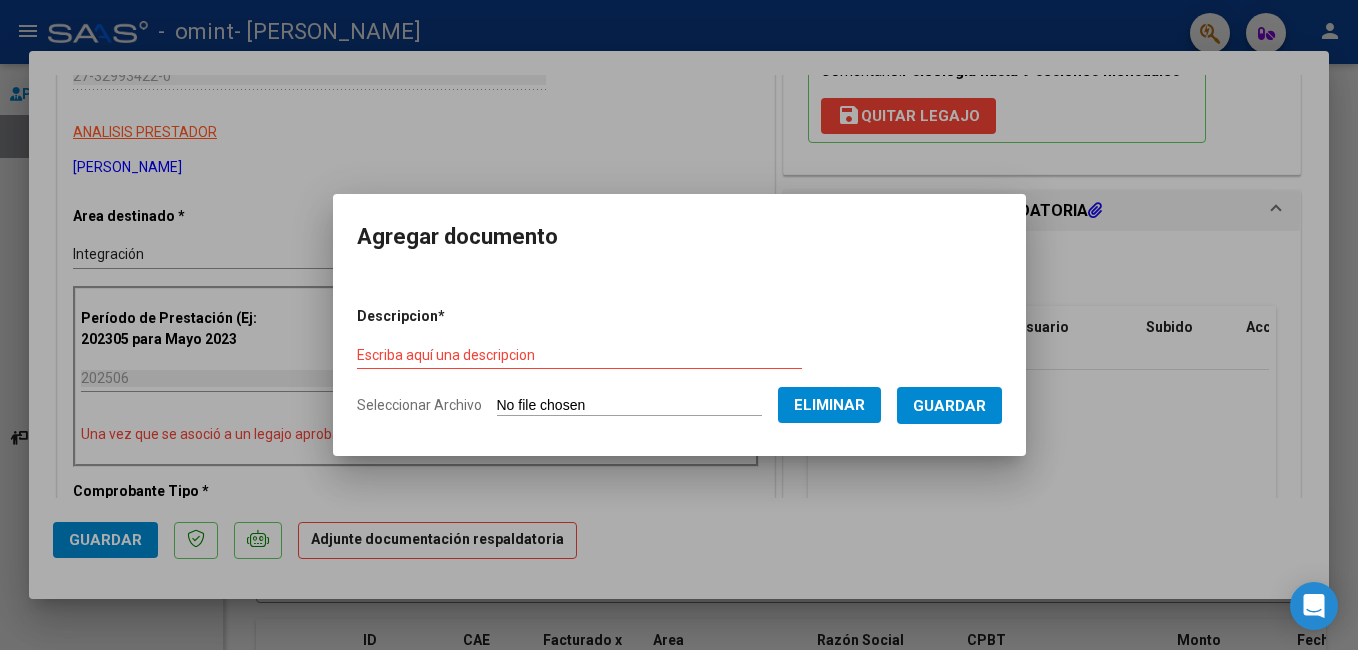 click on "Escriba aquí una descripcion" at bounding box center (579, 355) 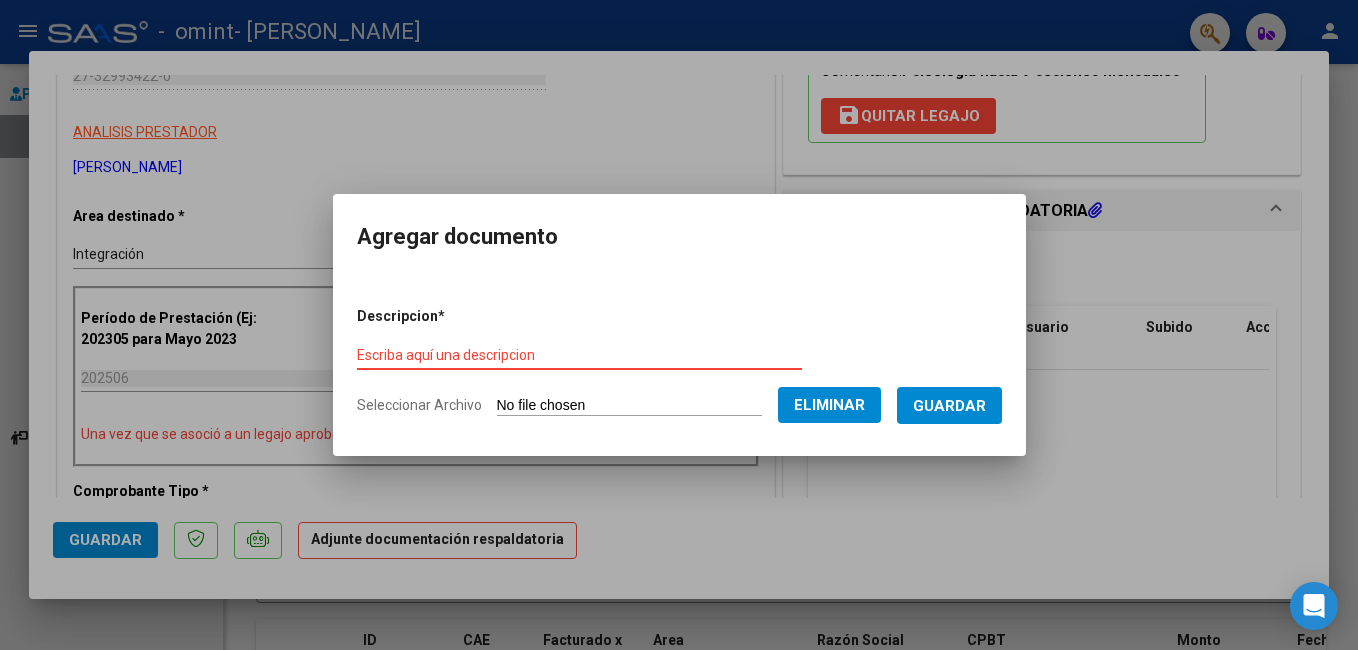 click on "Escriba aquí una descripcion" at bounding box center [579, 355] 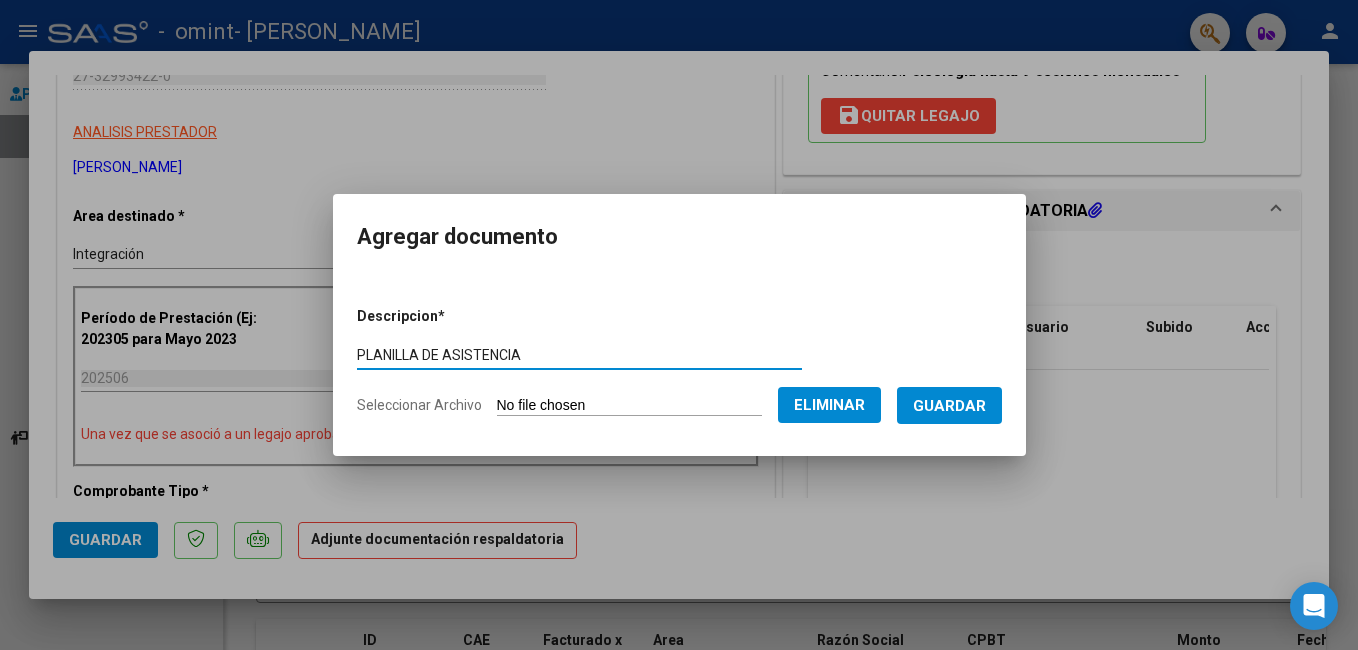 type on "PLANILLA DE ASISTENCIA" 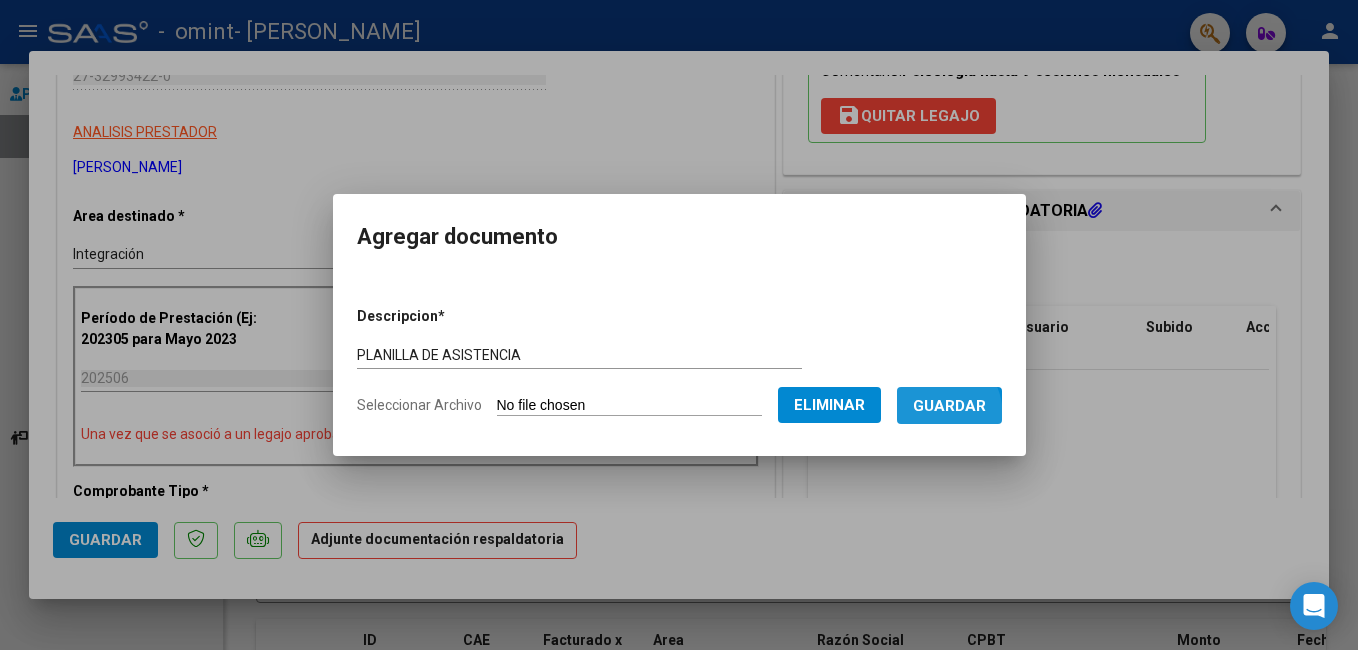 click on "Guardar" at bounding box center (949, 405) 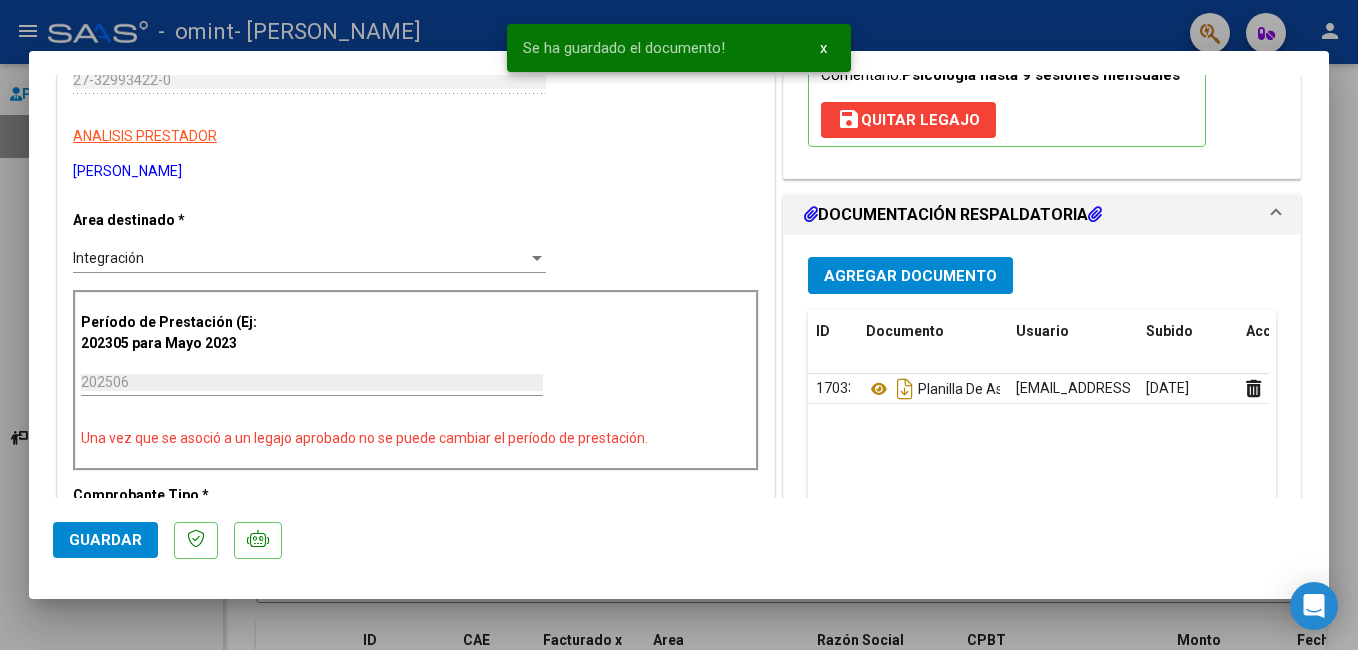 scroll, scrollTop: 372, scrollLeft: 0, axis: vertical 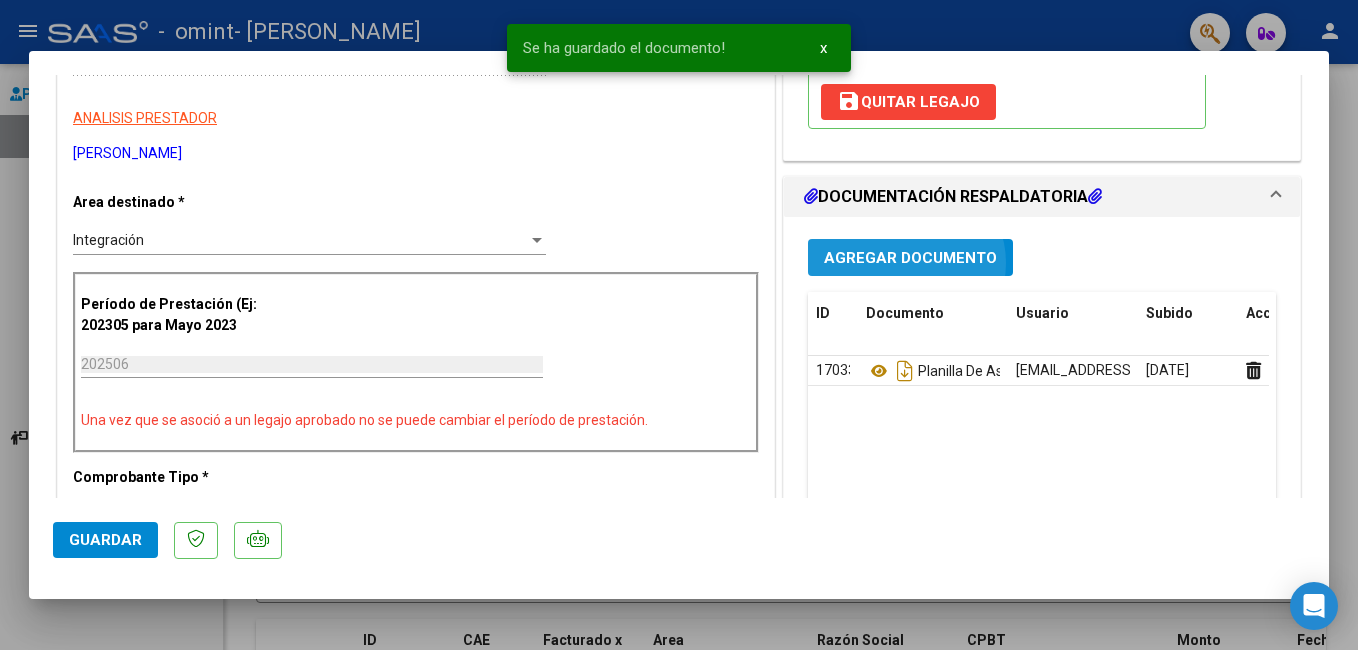 click on "Agregar Documento" at bounding box center (910, 258) 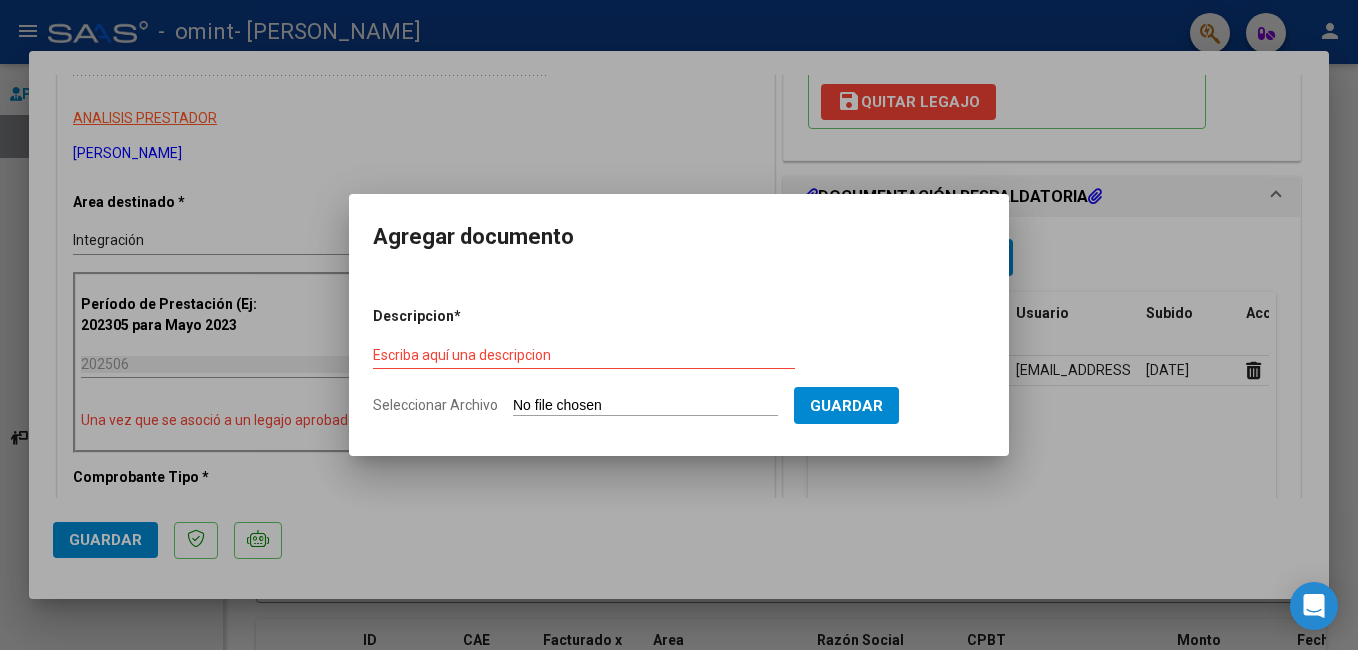 click on "Seleccionar Archivo" at bounding box center [645, 406] 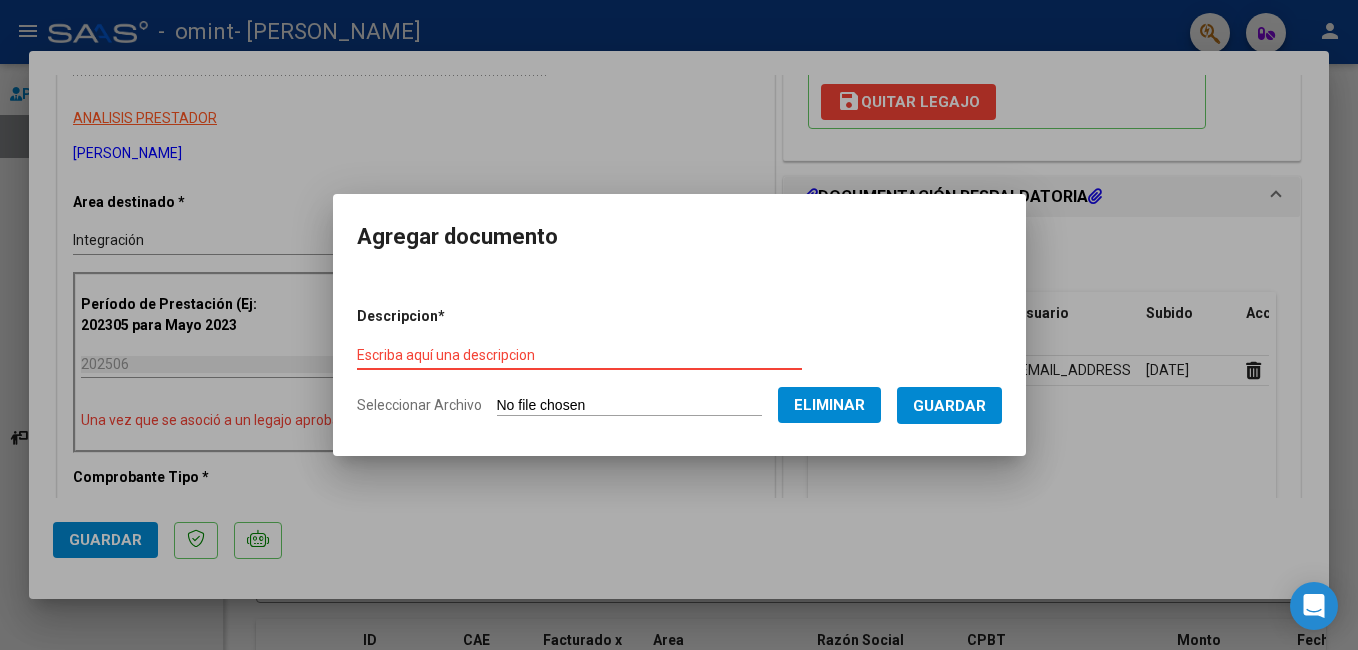 click on "Escriba aquí una descripcion" at bounding box center (579, 355) 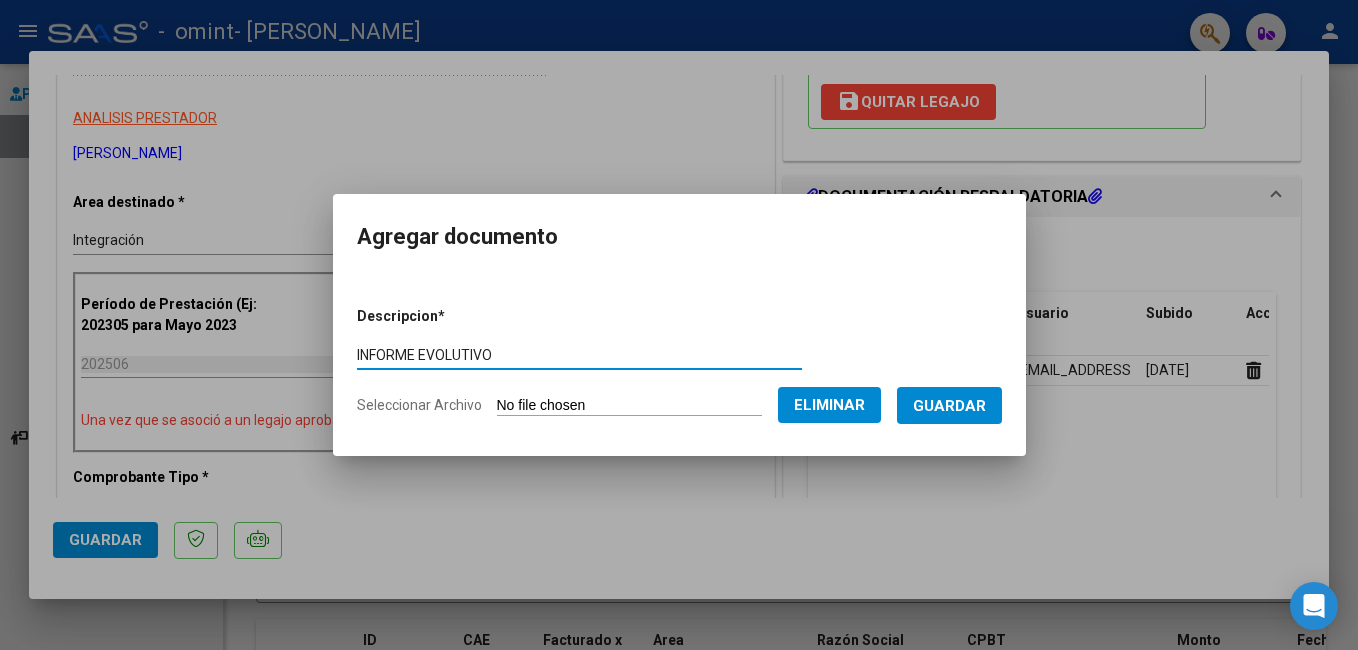 type on "INFORME EVOLUTIVO" 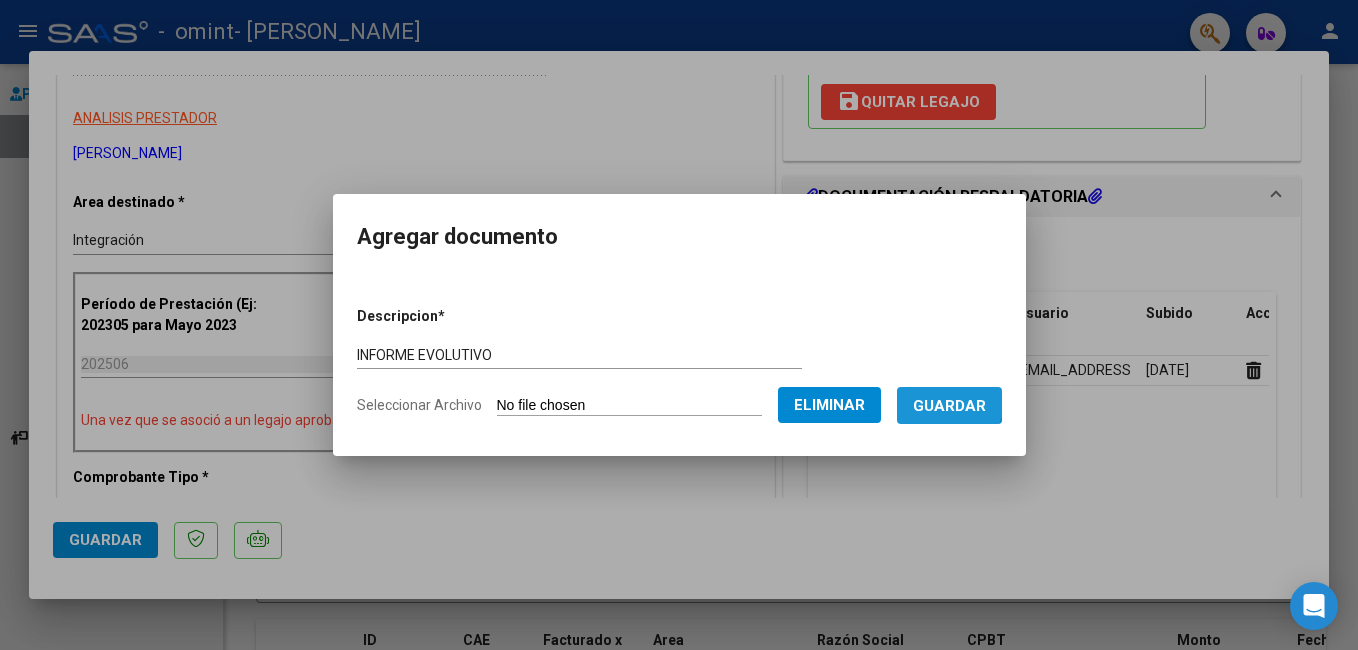 click on "Guardar" at bounding box center [949, 406] 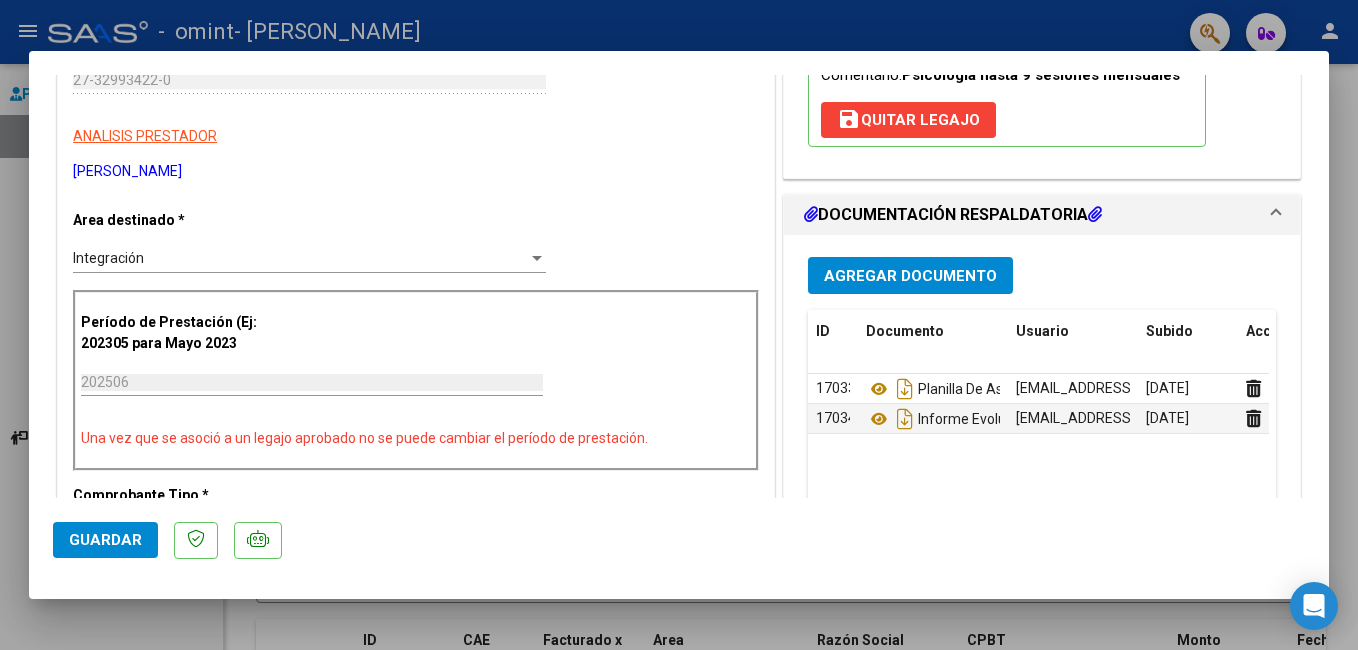 scroll, scrollTop: 390, scrollLeft: 0, axis: vertical 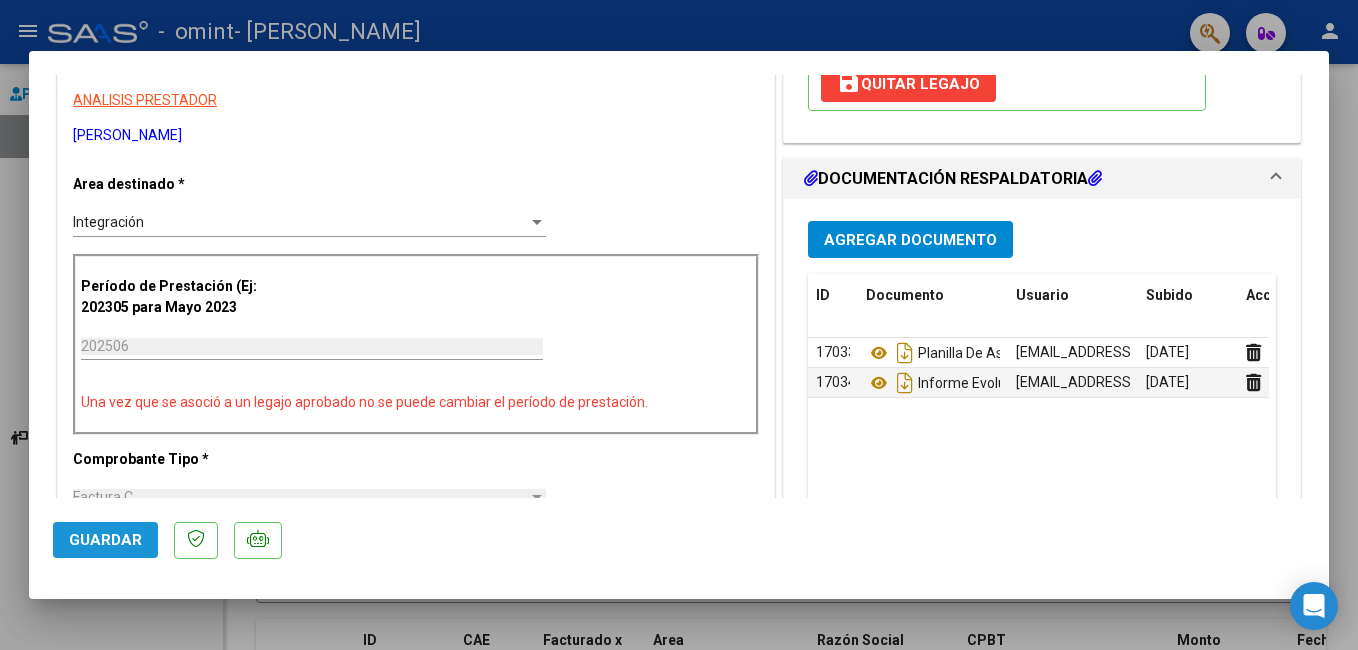 click on "Guardar" 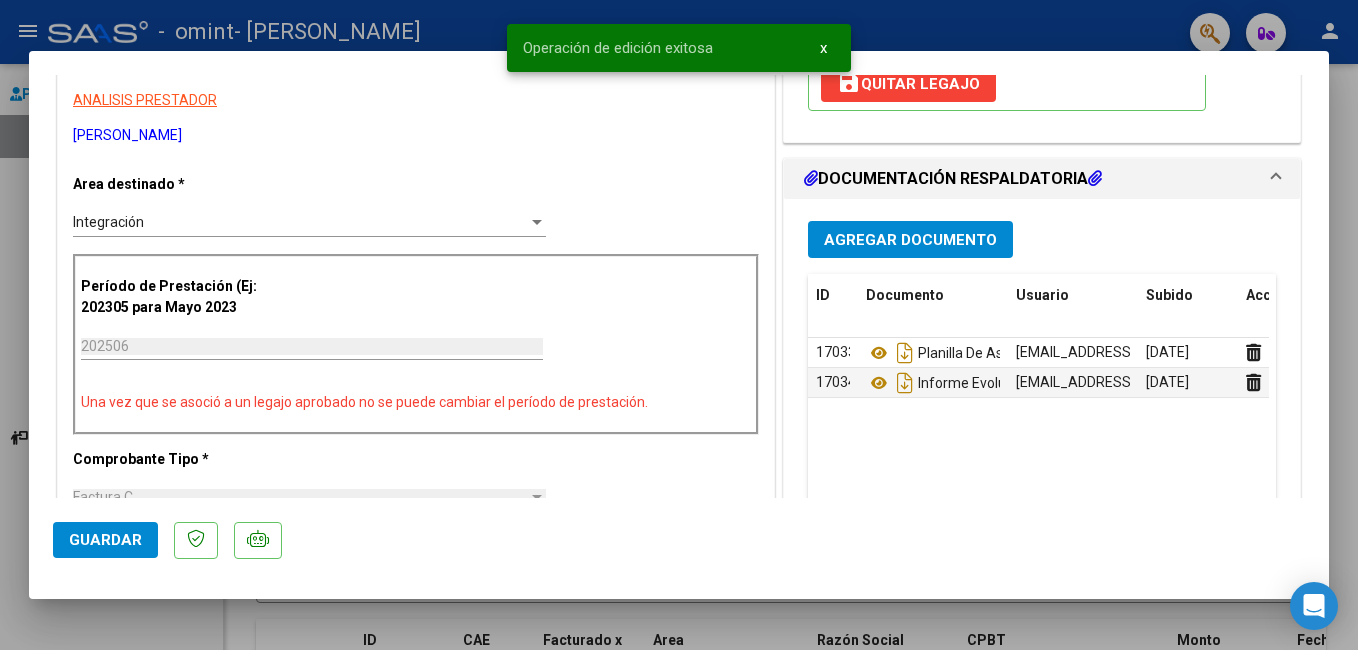 click at bounding box center [679, 325] 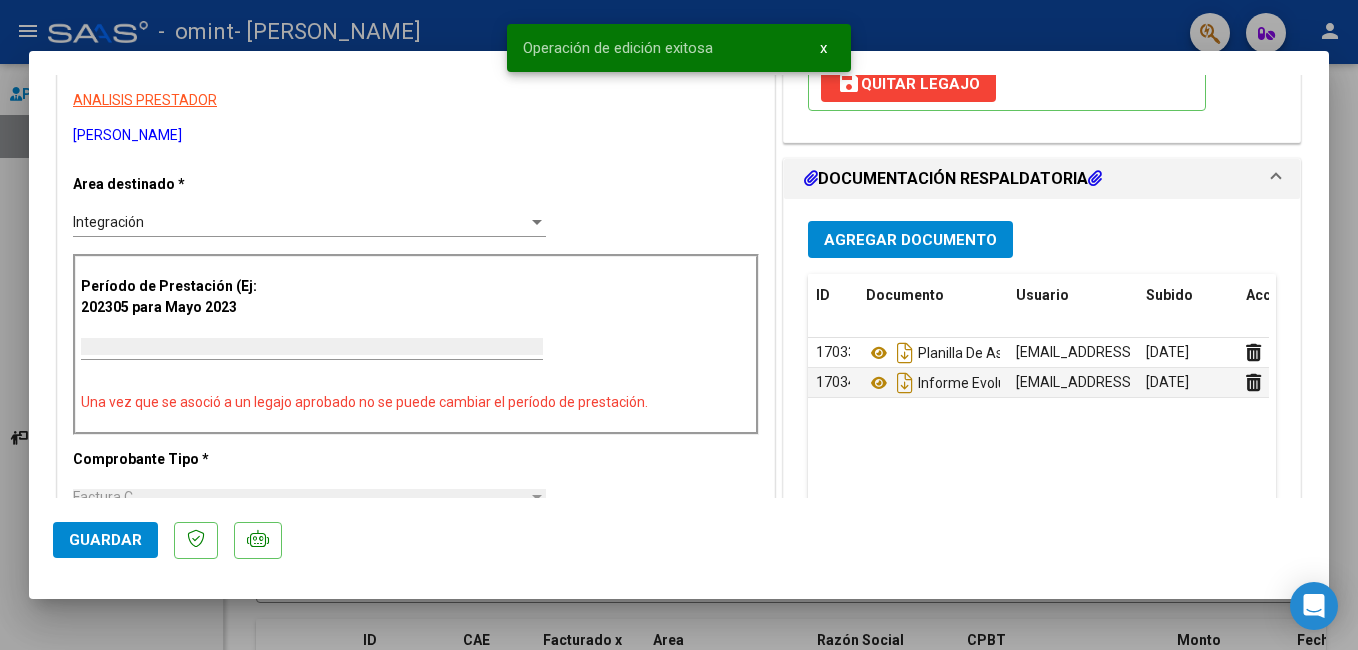scroll, scrollTop: 0, scrollLeft: 0, axis: both 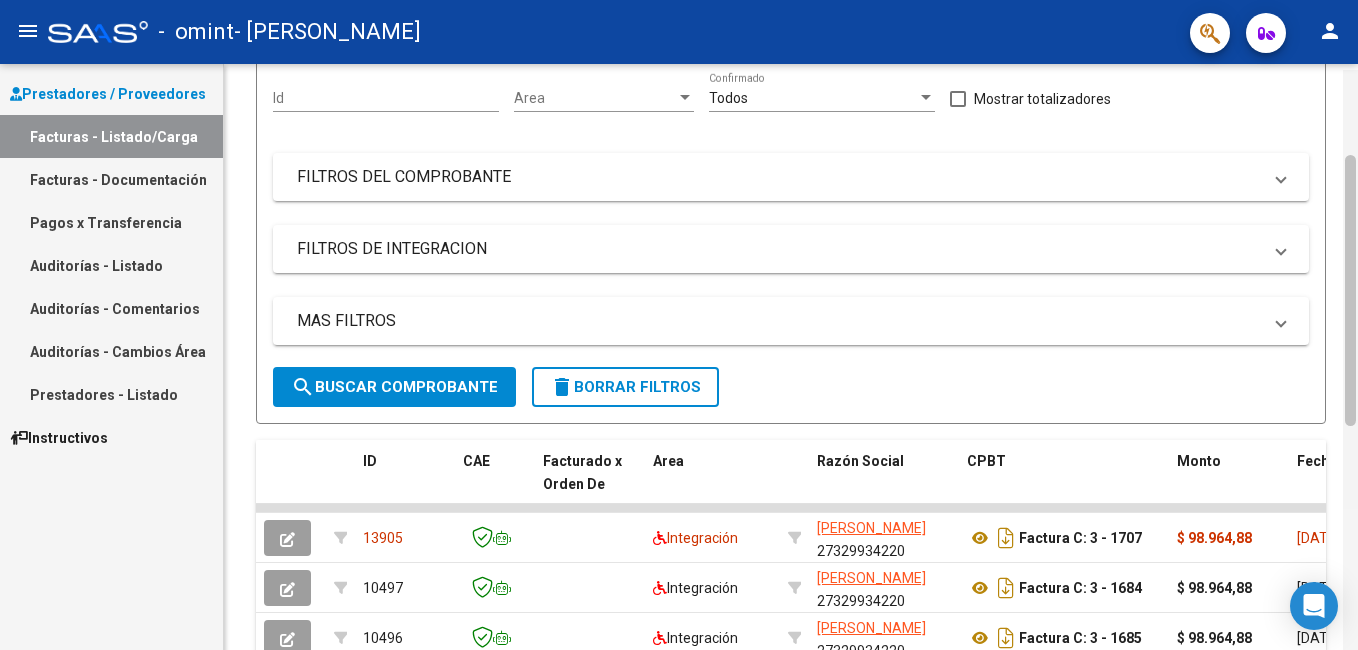 drag, startPoint x: 1348, startPoint y: 178, endPoint x: 1357, endPoint y: 302, distance: 124.32619 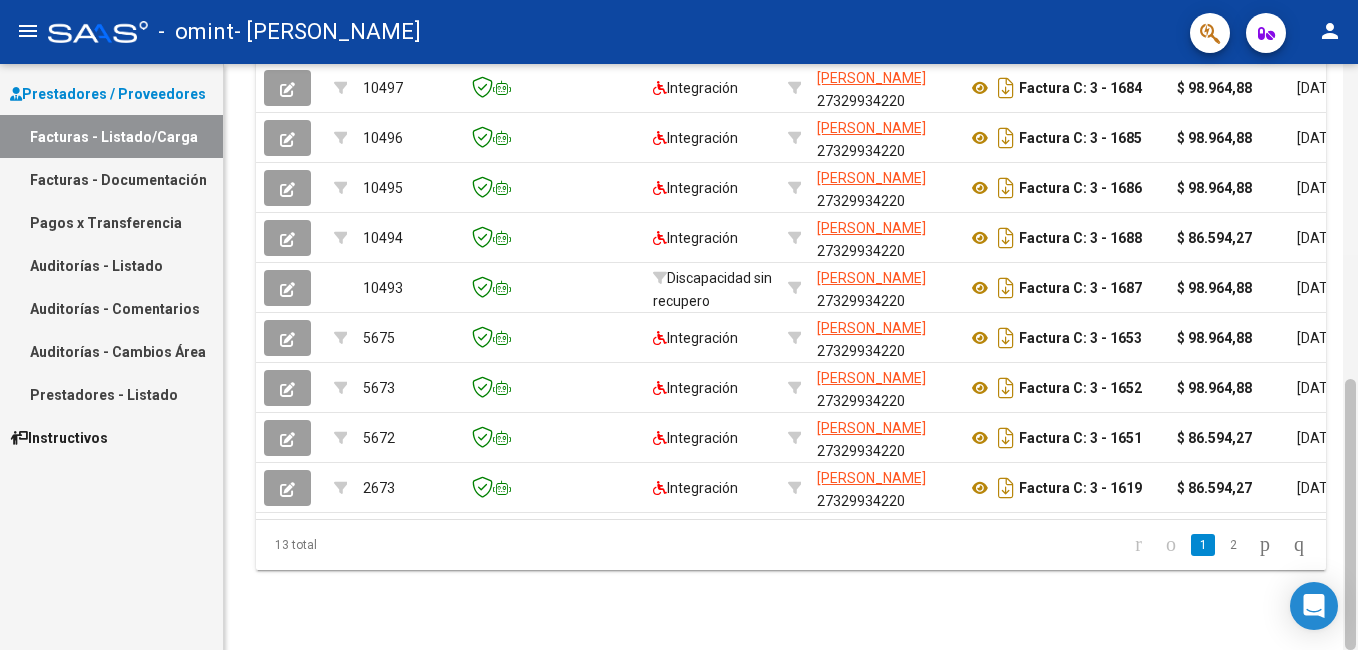 drag, startPoint x: 1356, startPoint y: 184, endPoint x: 1356, endPoint y: 88, distance: 96 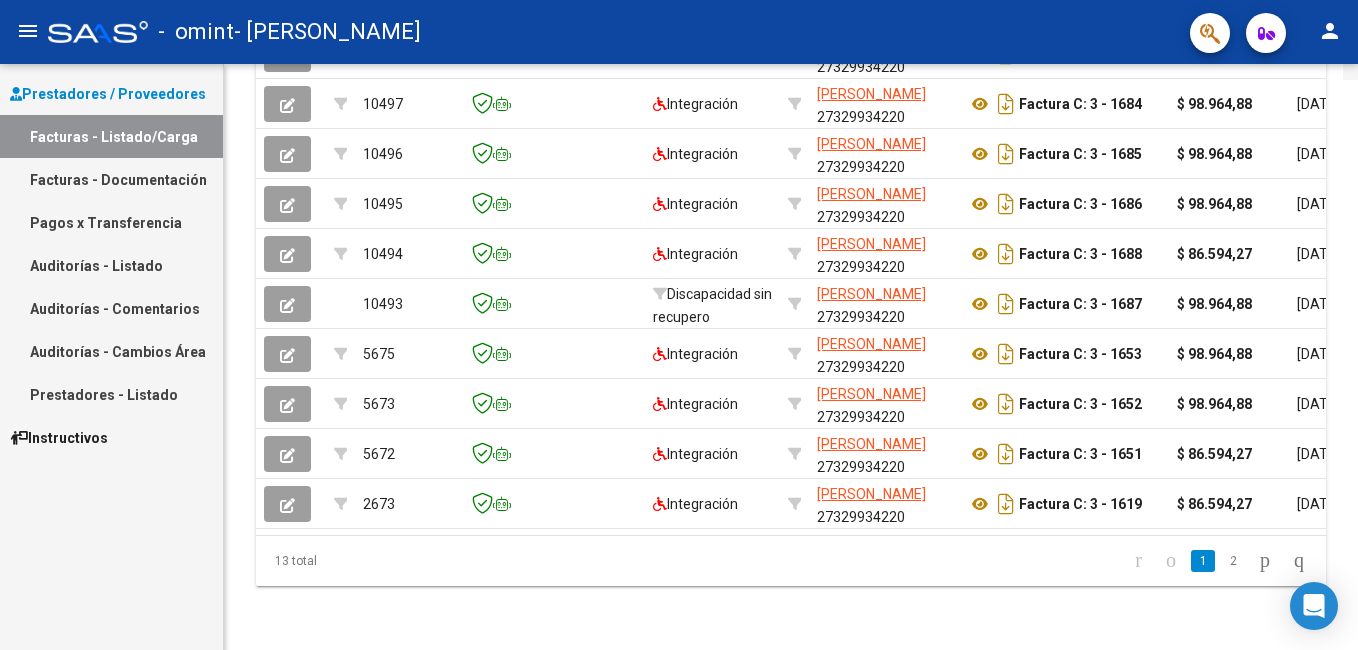 scroll, scrollTop: 93, scrollLeft: 0, axis: vertical 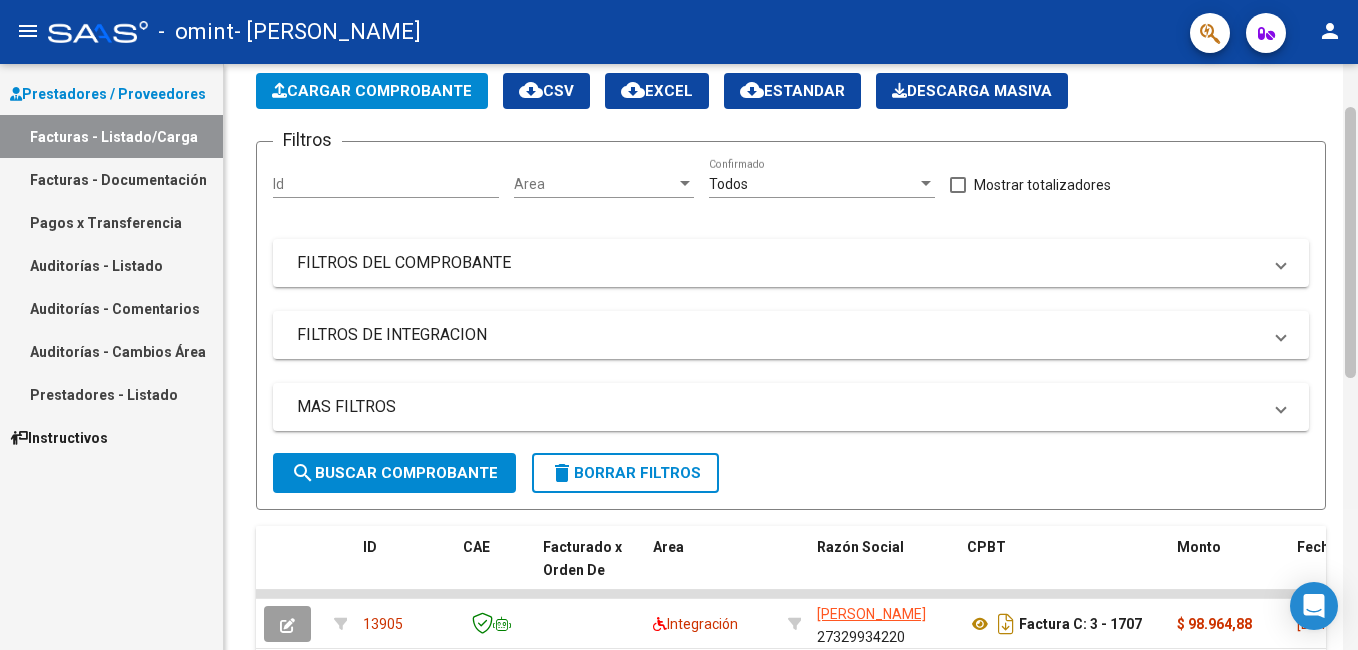 click 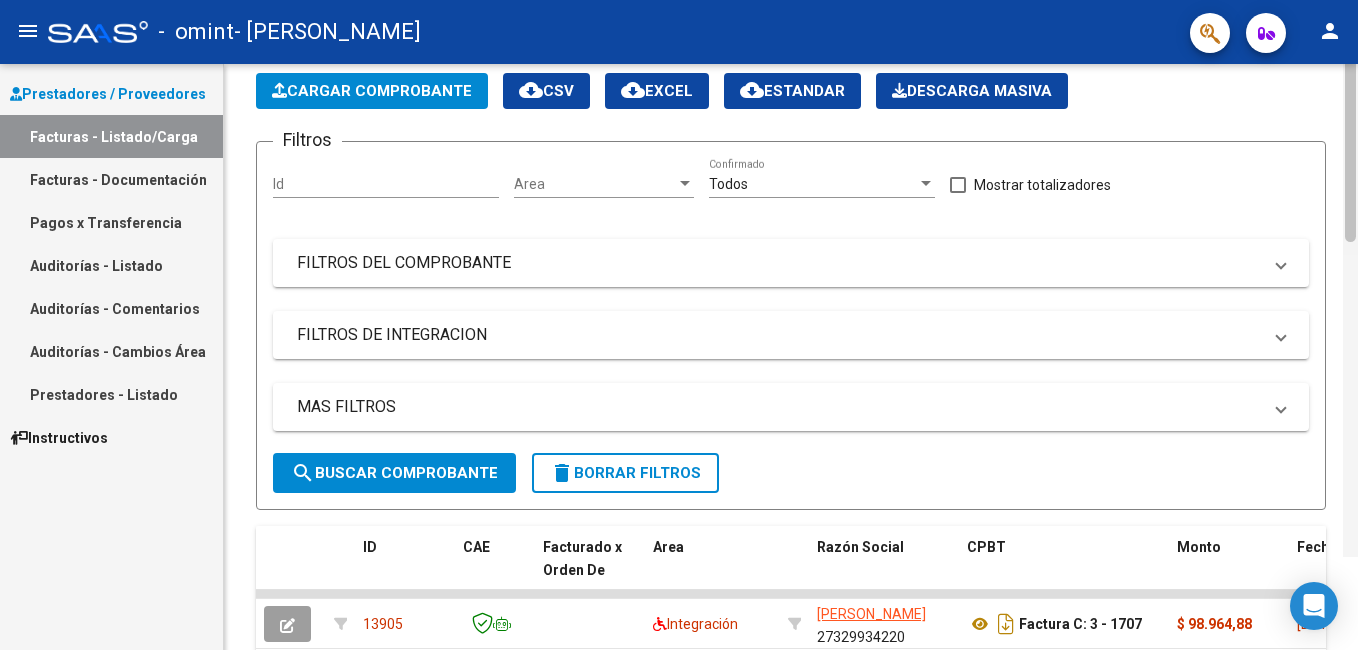 scroll, scrollTop: 0, scrollLeft: 0, axis: both 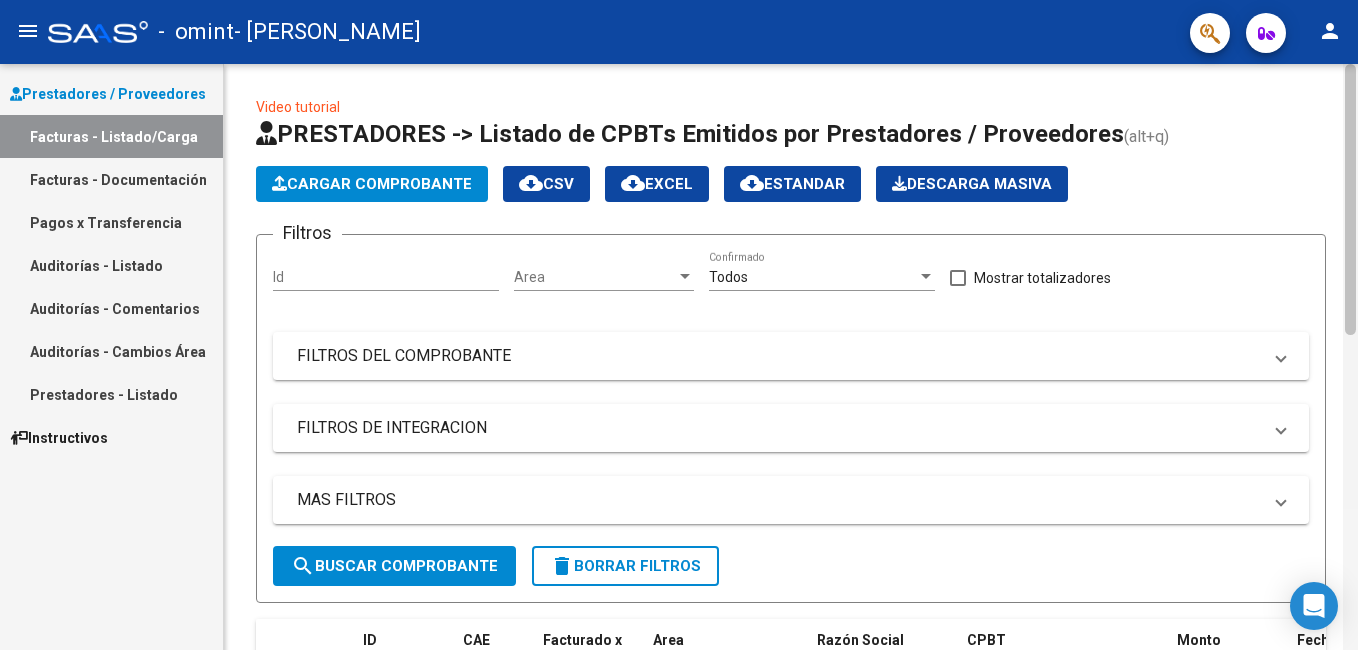 click 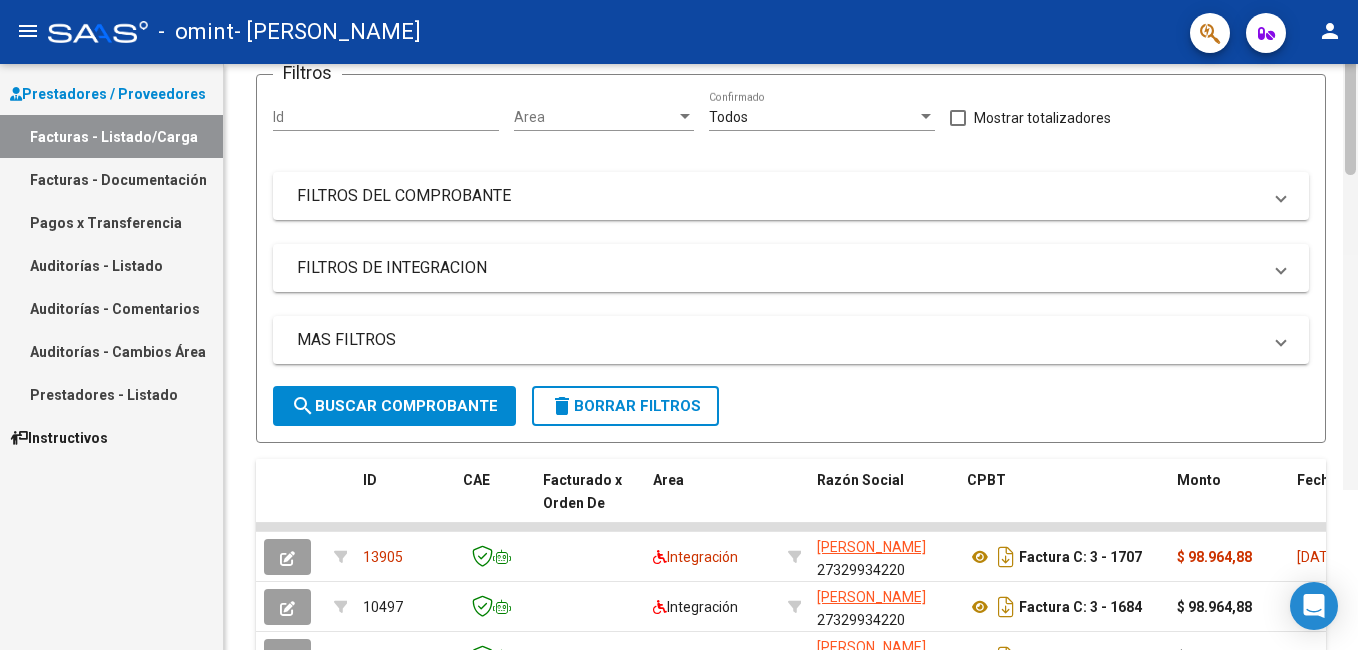 scroll, scrollTop: 0, scrollLeft: 0, axis: both 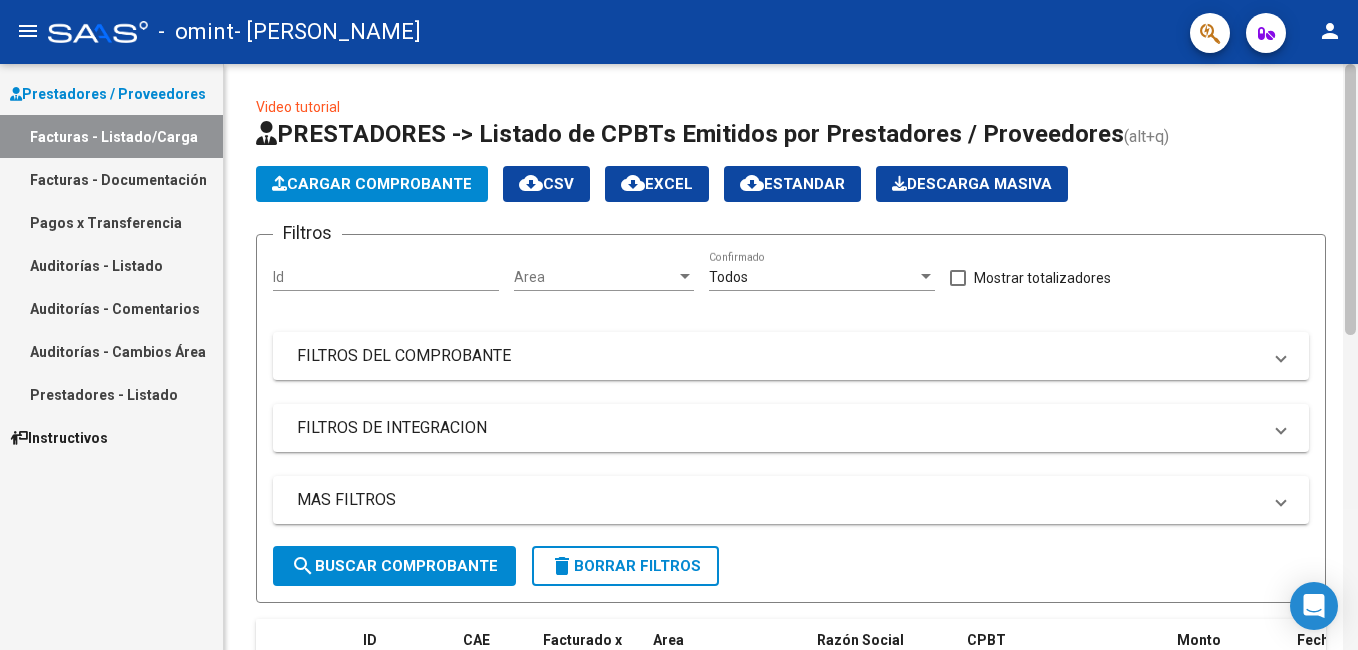 drag, startPoint x: 1352, startPoint y: 119, endPoint x: 1357, endPoint y: 72, distance: 47.26521 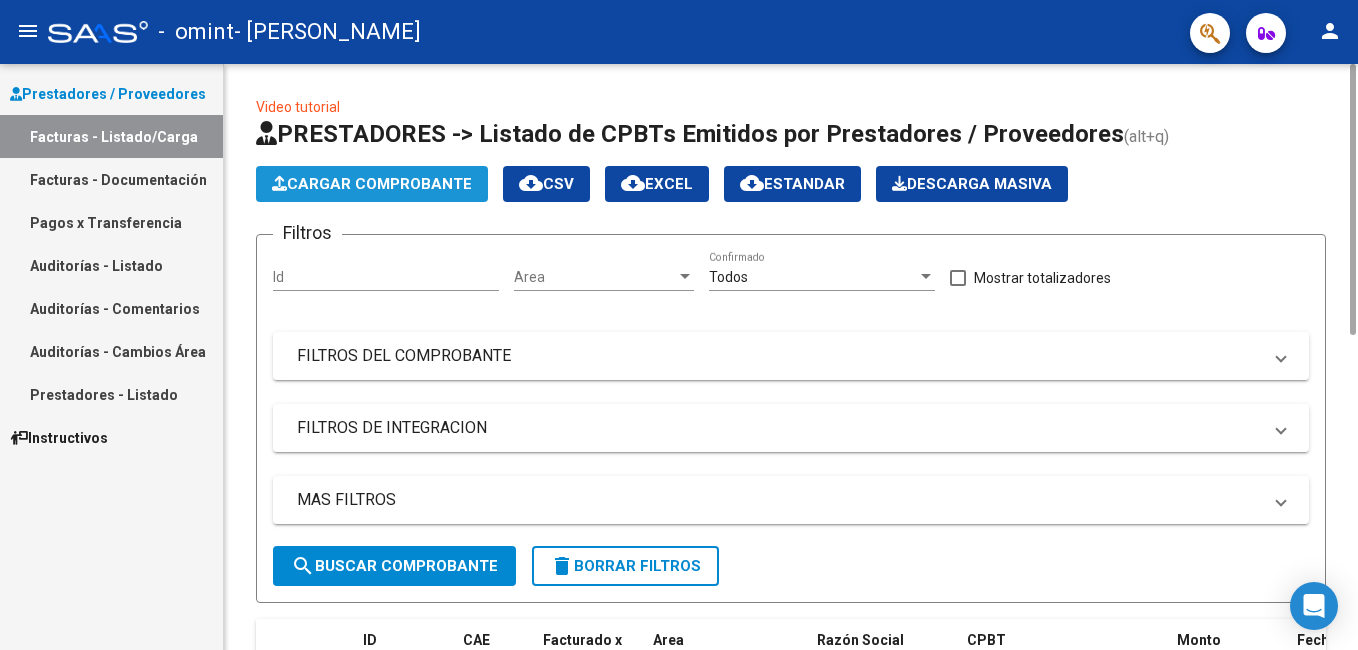 click on "Cargar Comprobante" 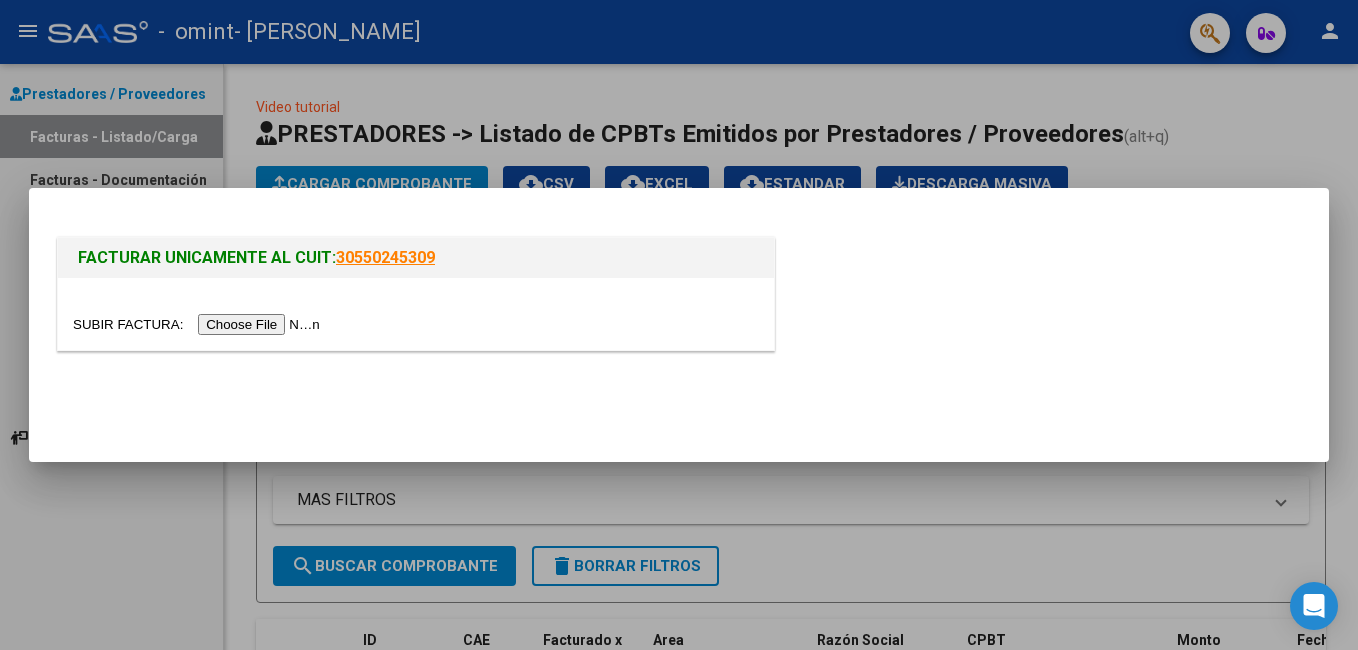 click at bounding box center [199, 324] 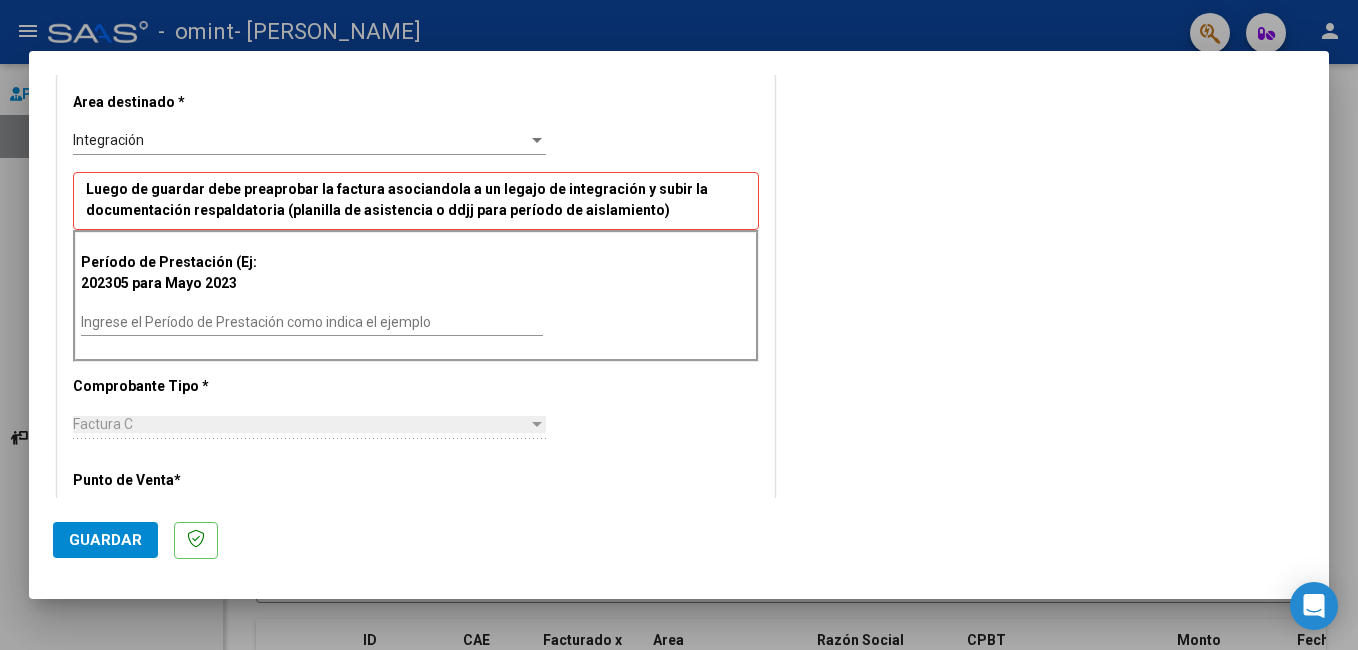 scroll, scrollTop: 409, scrollLeft: 0, axis: vertical 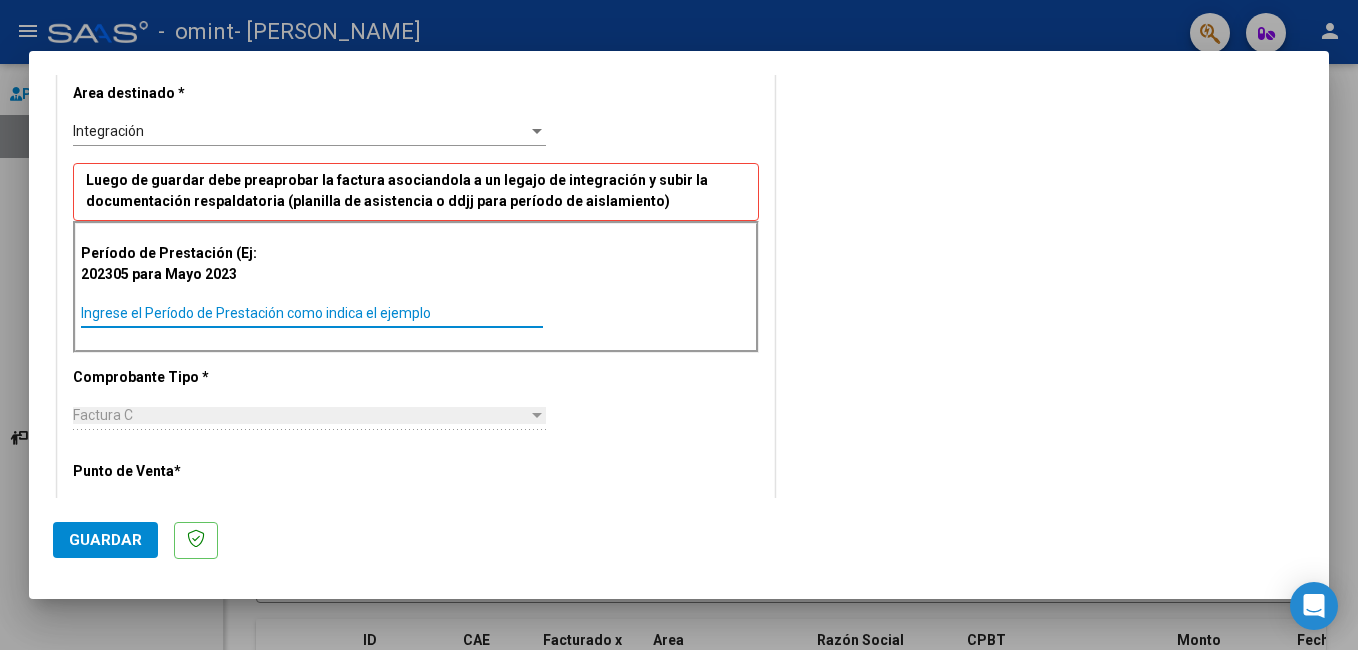 click on "Ingrese el Período de Prestación como indica el ejemplo" at bounding box center (312, 313) 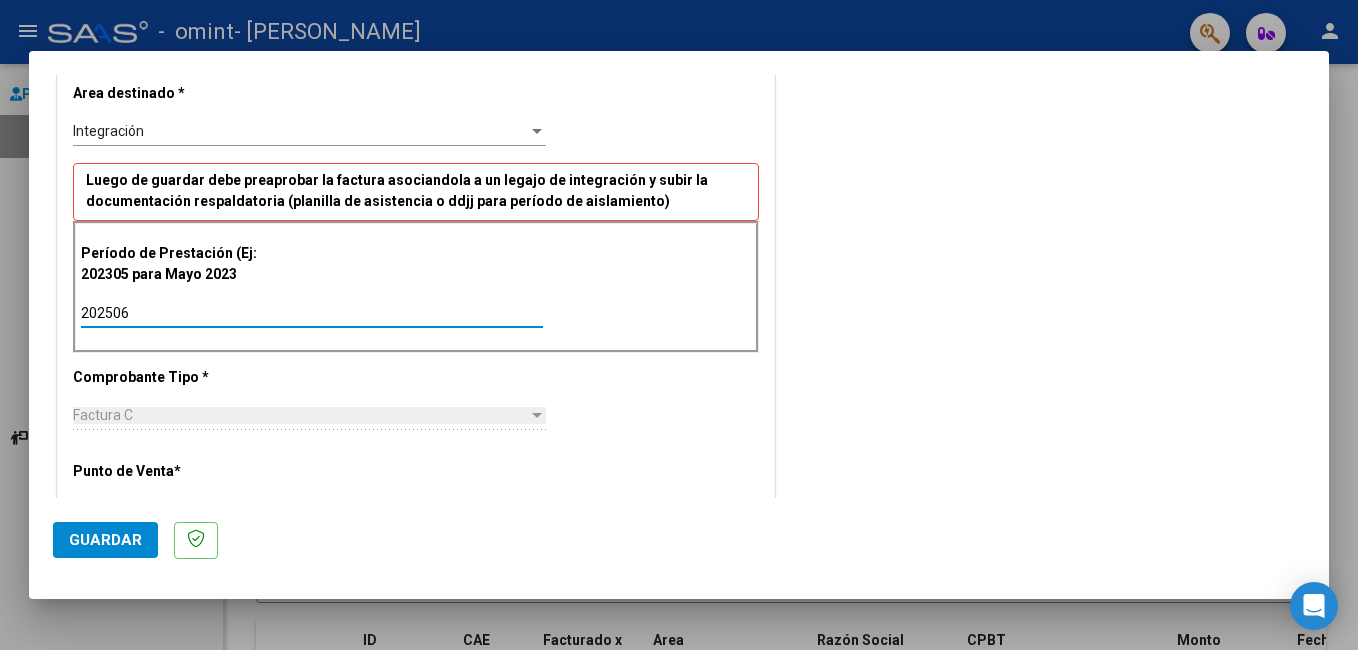 type on "202506" 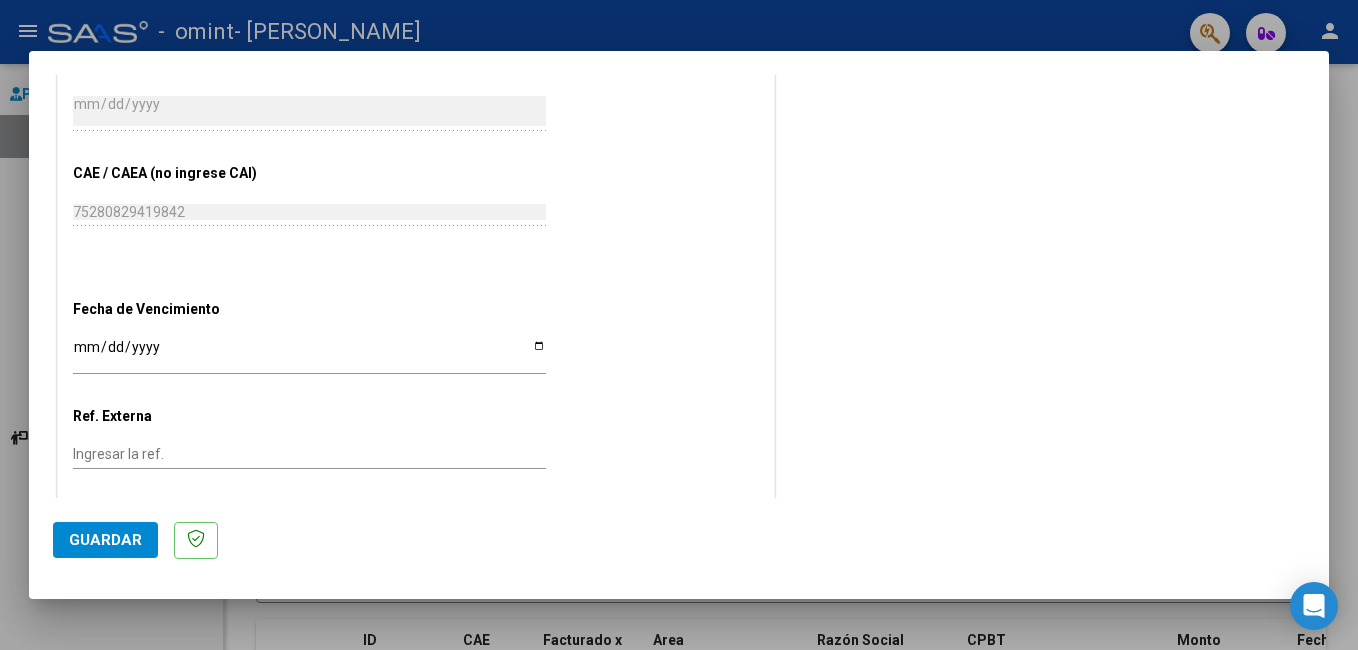 scroll, scrollTop: 1114, scrollLeft: 0, axis: vertical 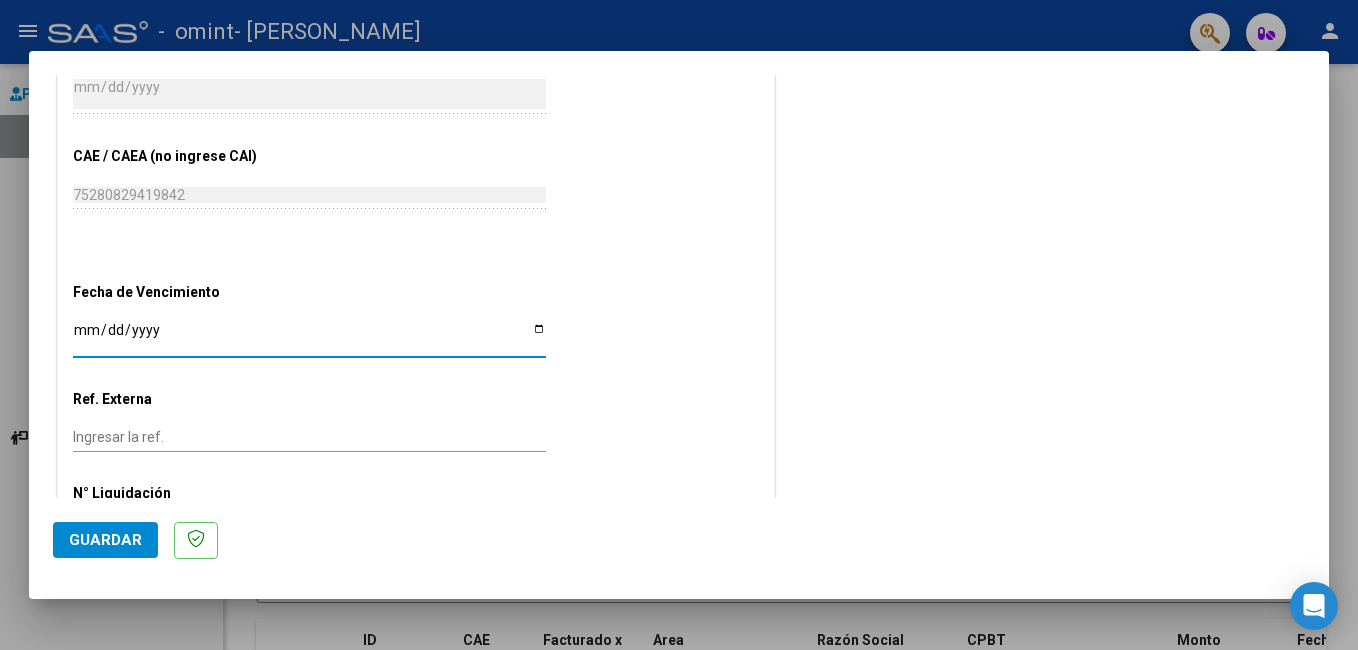 click on "Ingresar la fecha" at bounding box center [309, 337] 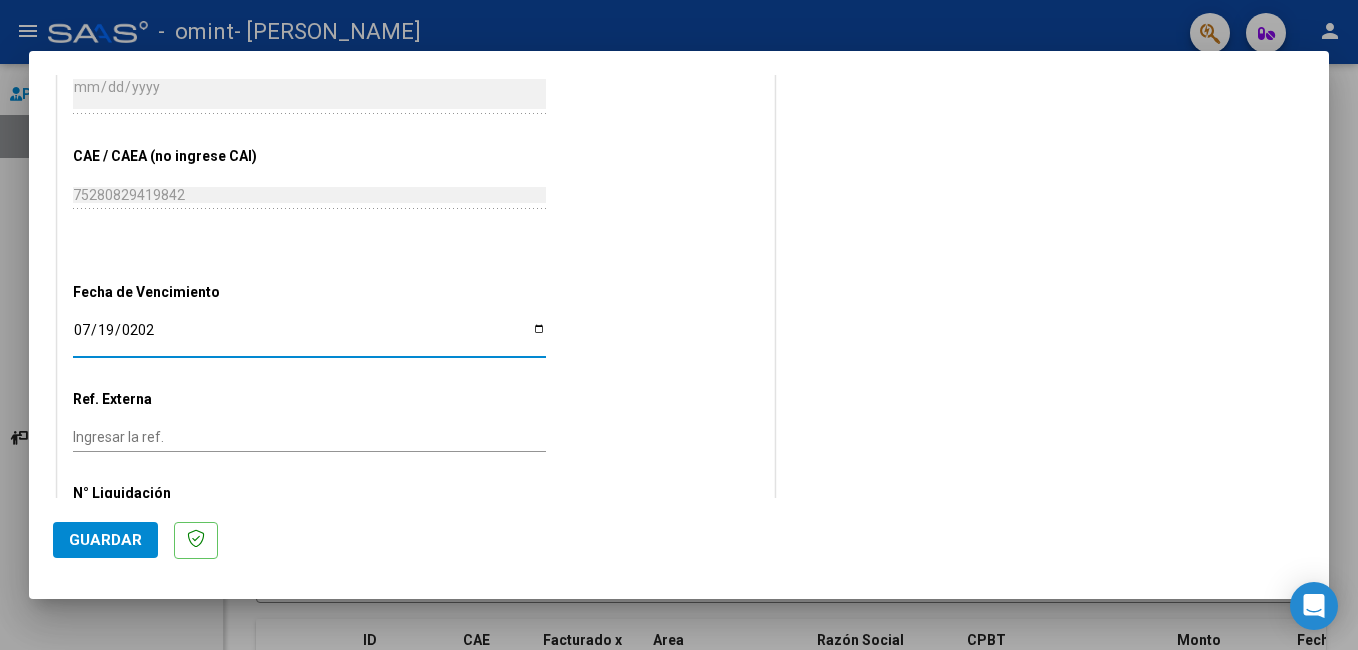 type on "[DATE]" 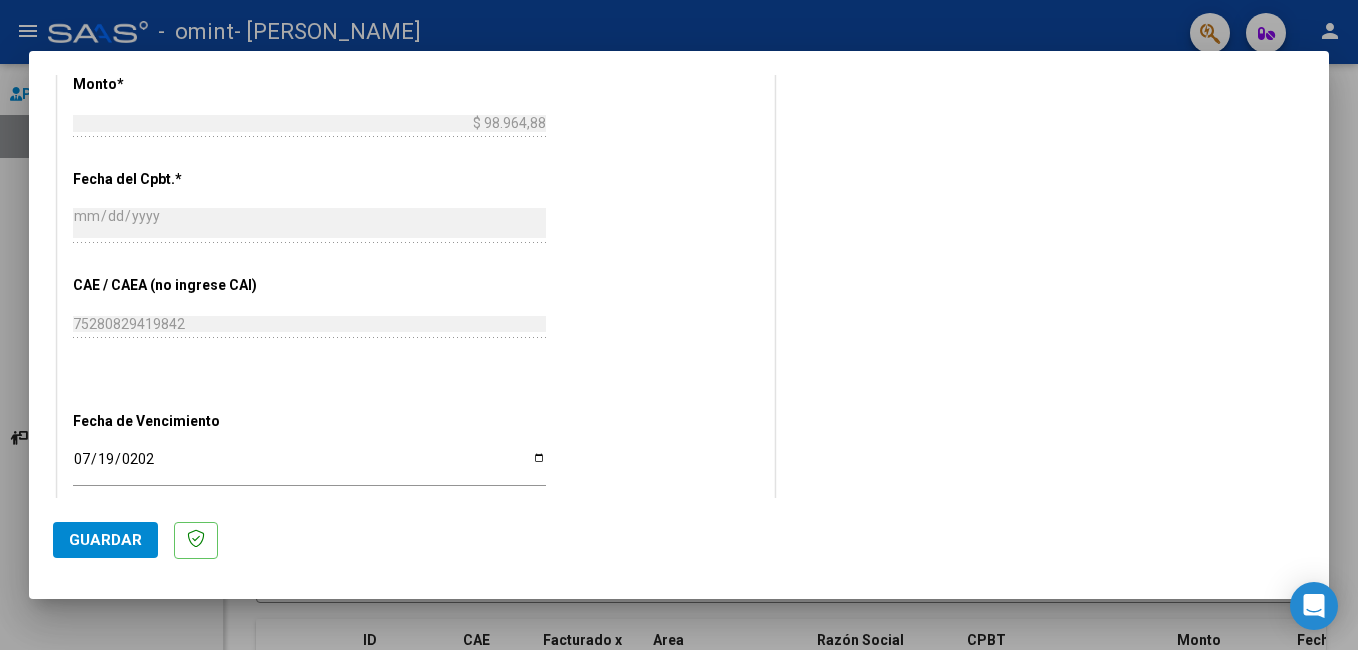 scroll, scrollTop: 1199, scrollLeft: 0, axis: vertical 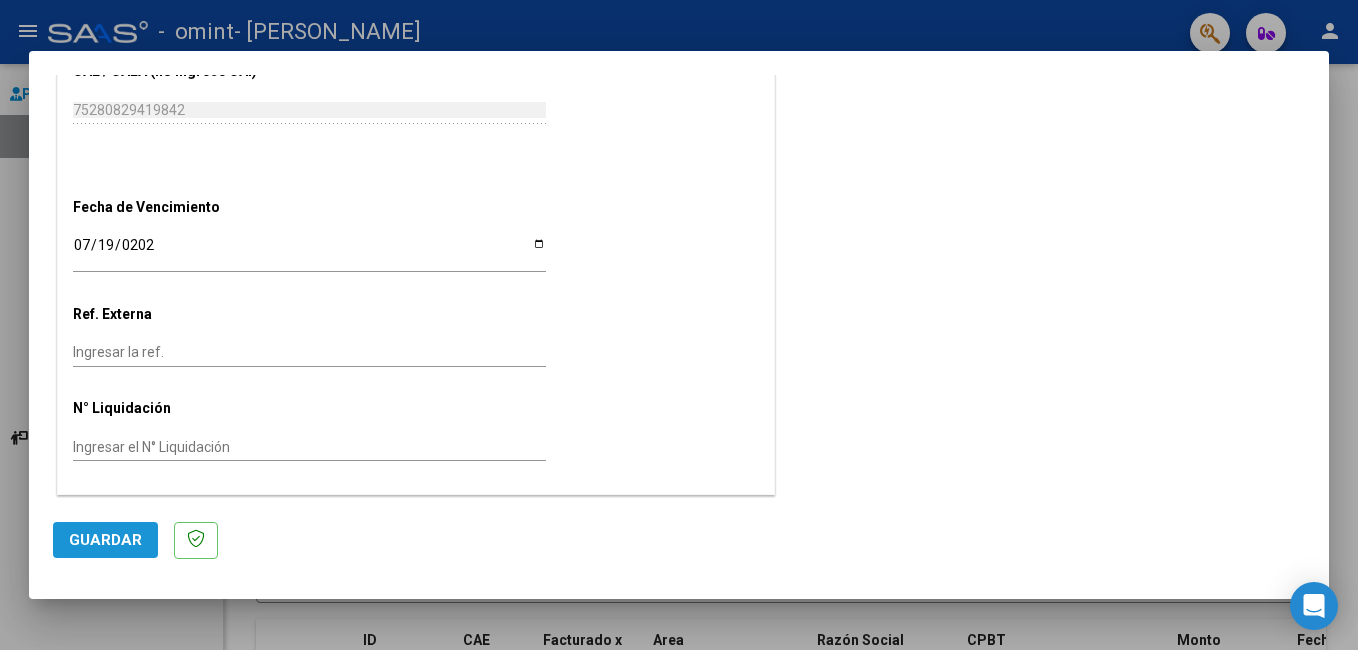 click on "Guardar" 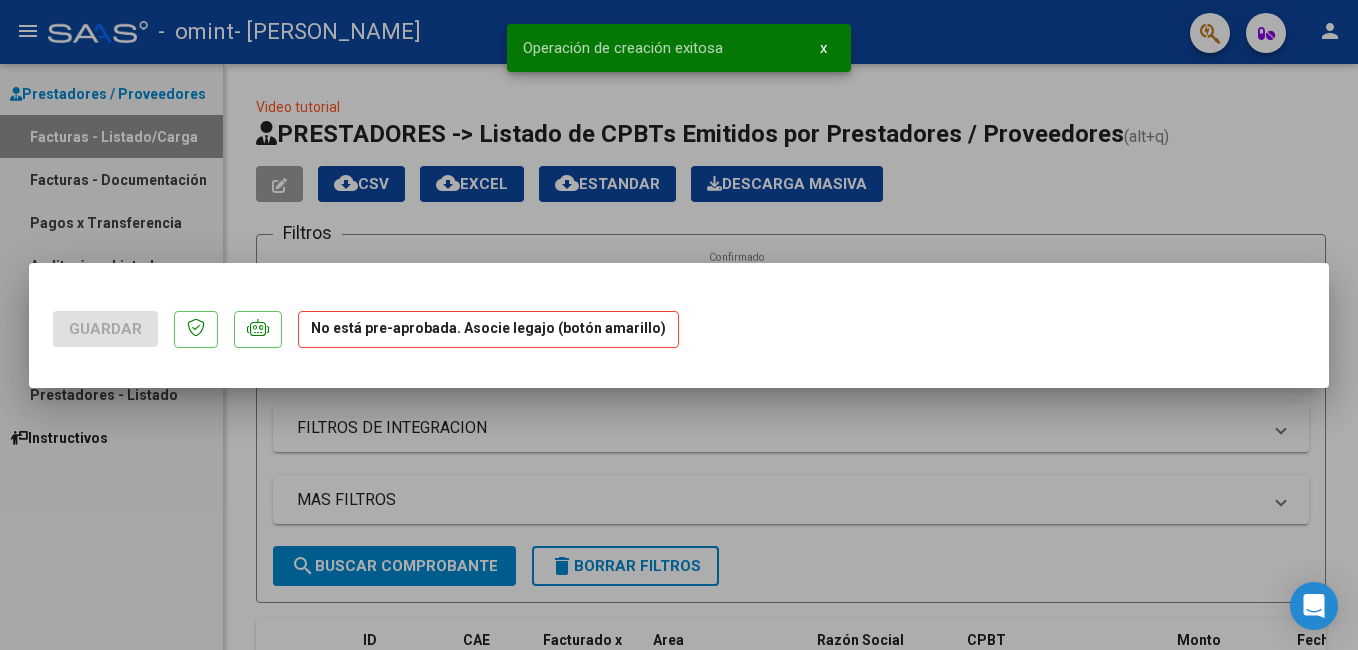 scroll, scrollTop: 0, scrollLeft: 0, axis: both 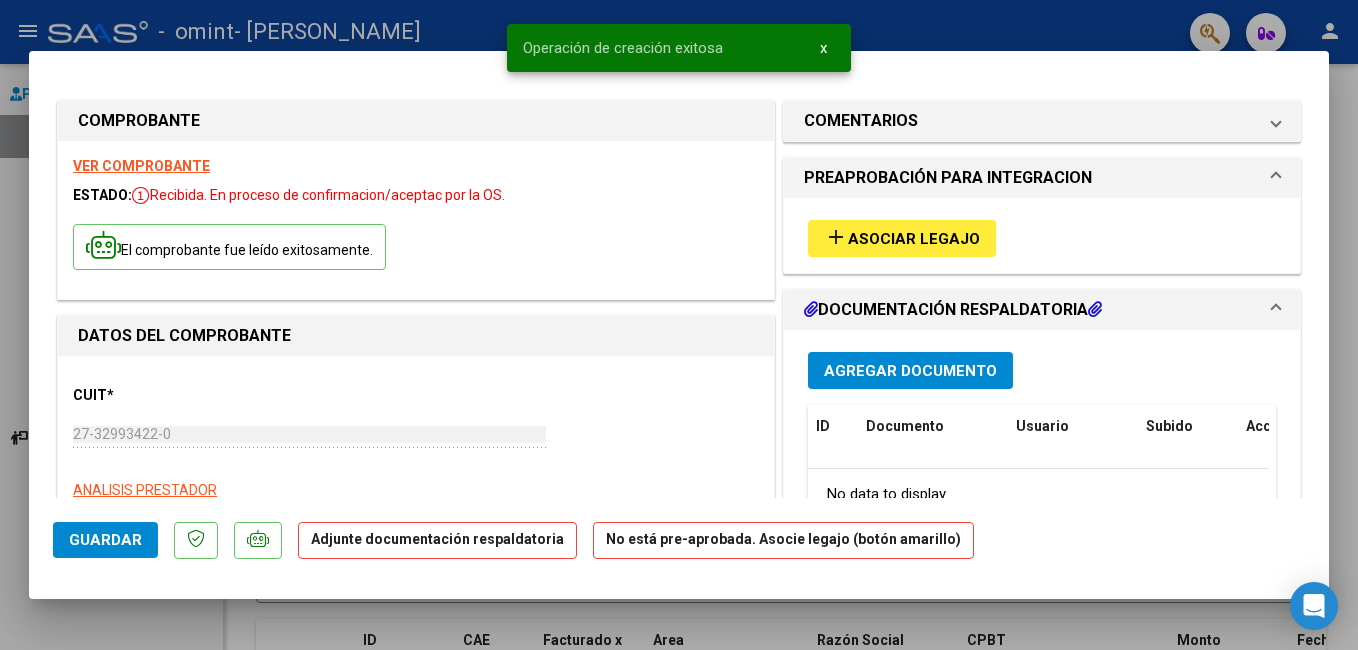 click on "add Asociar Legajo" at bounding box center (902, 238) 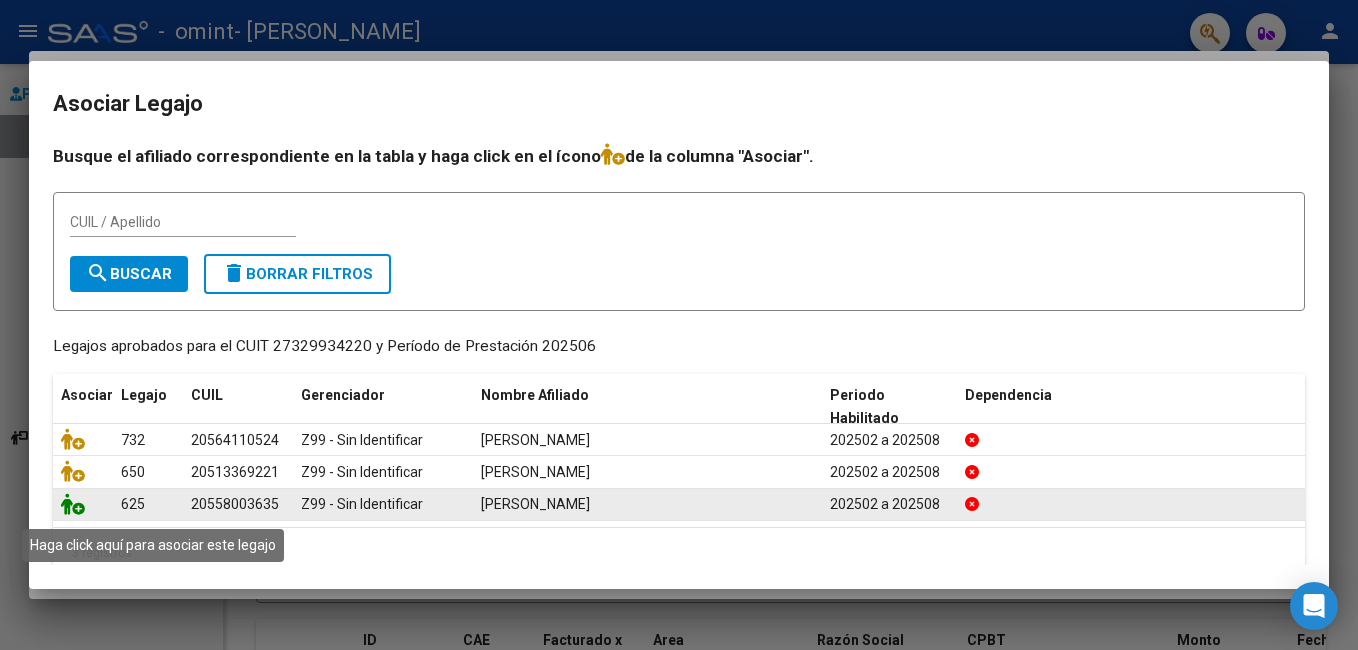 click 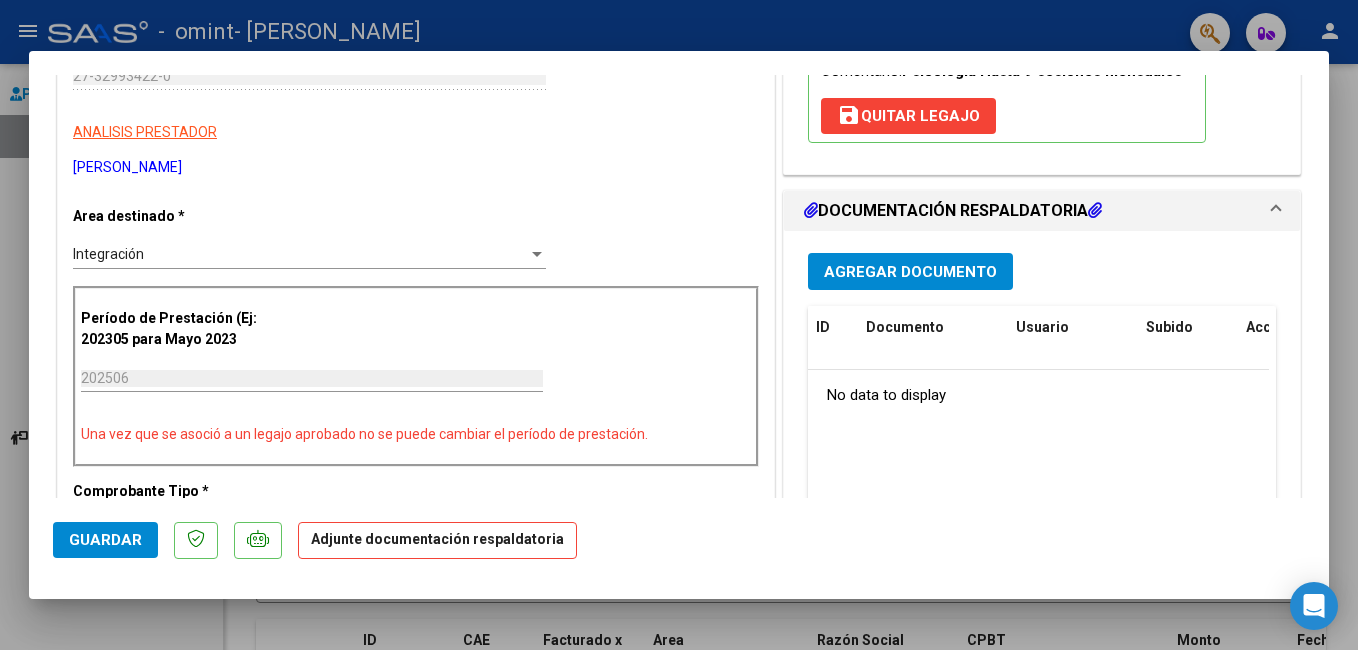 scroll, scrollTop: 363, scrollLeft: 0, axis: vertical 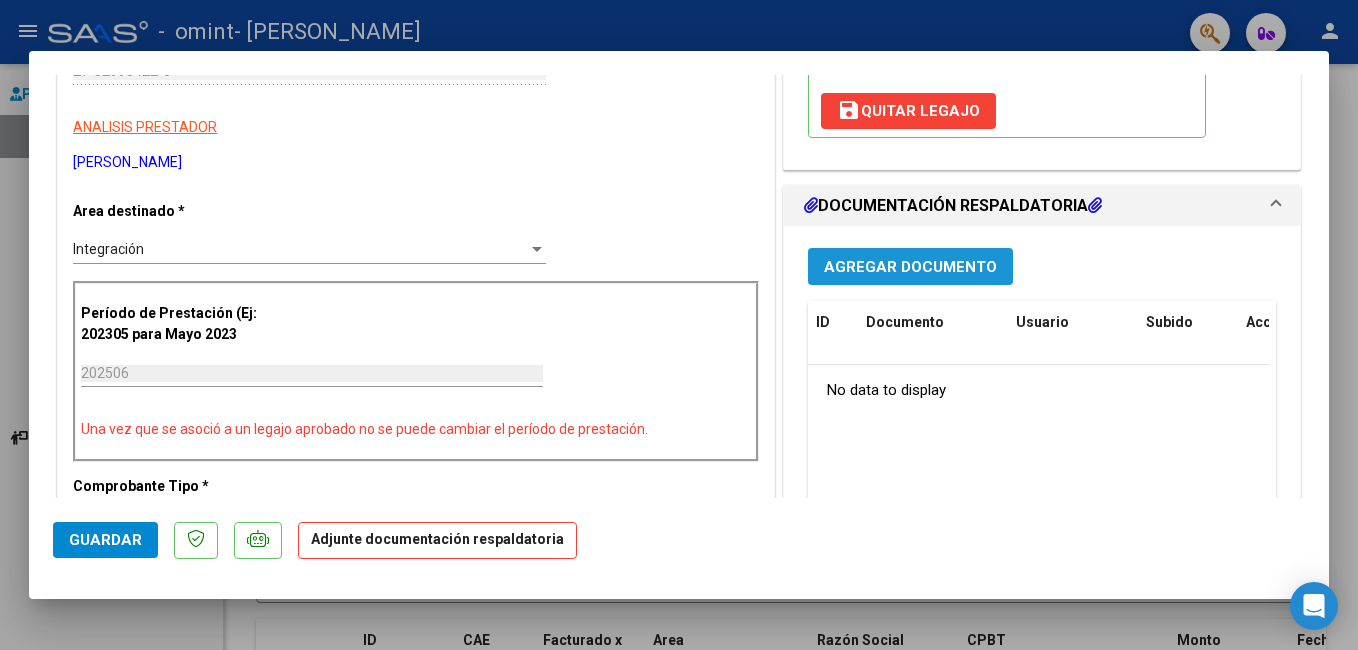click on "Agregar Documento" at bounding box center [910, 267] 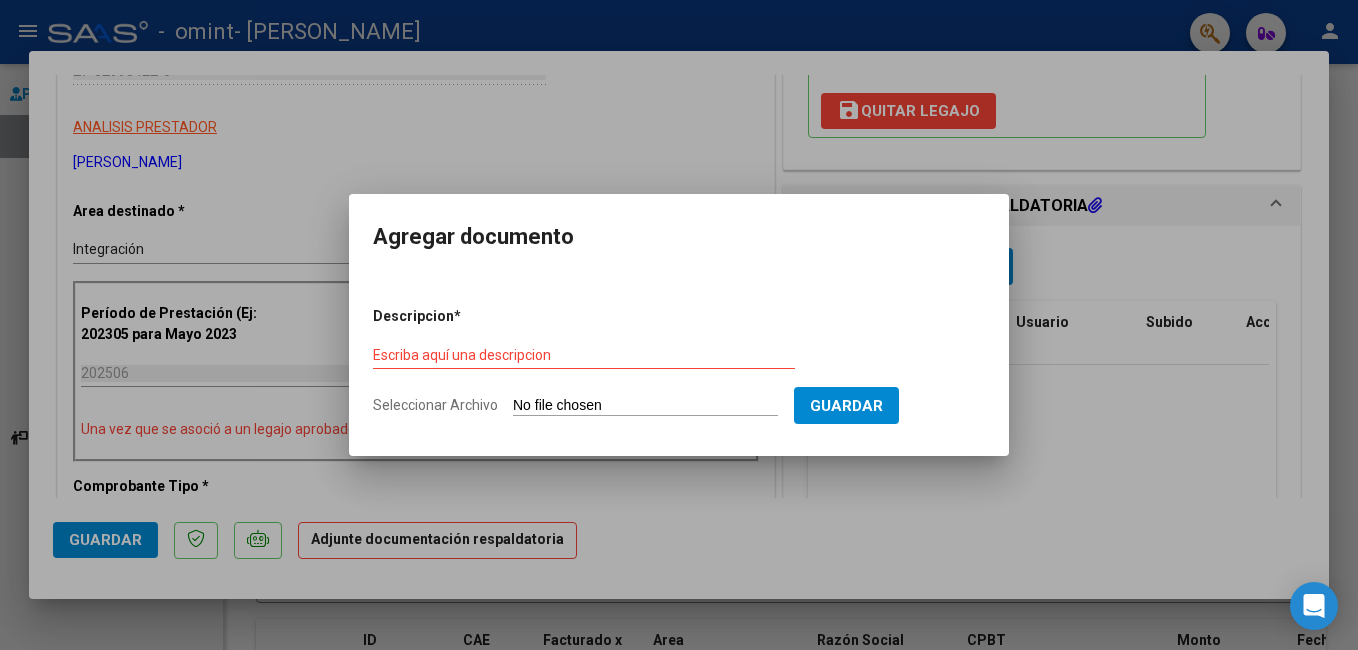 click on "Seleccionar Archivo" at bounding box center (645, 406) 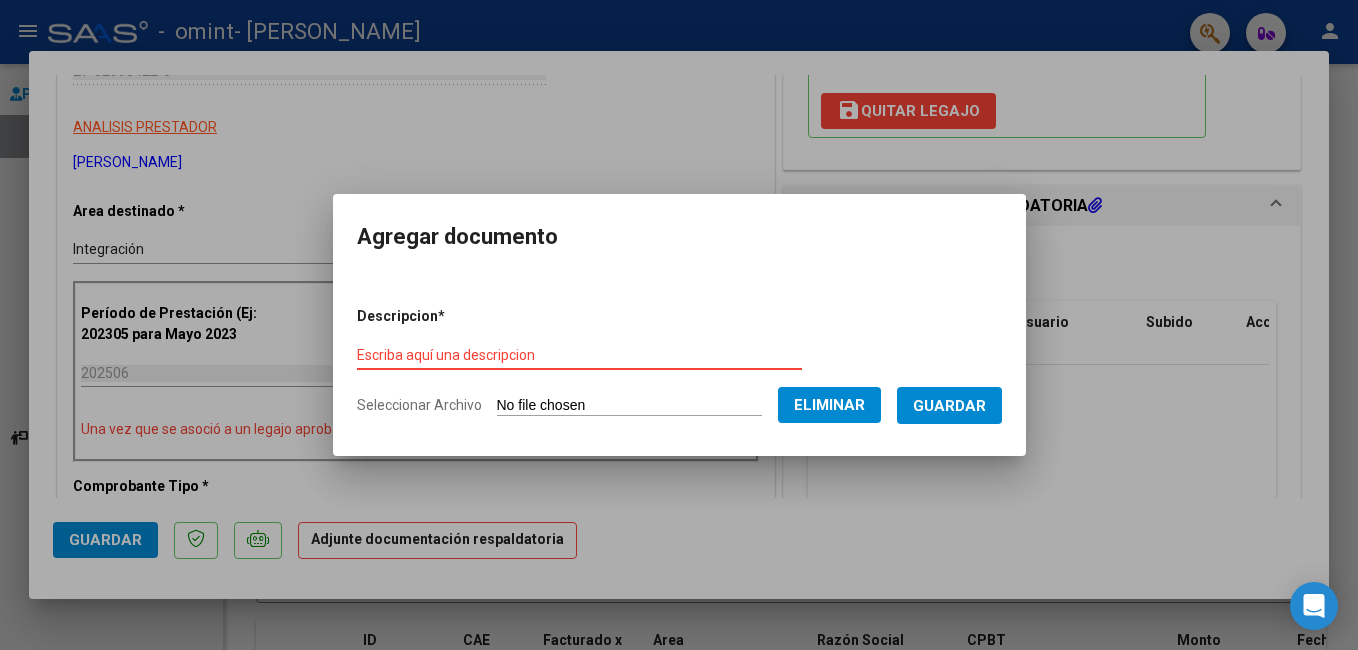 click on "Escriba aquí una descripcion" at bounding box center (579, 355) 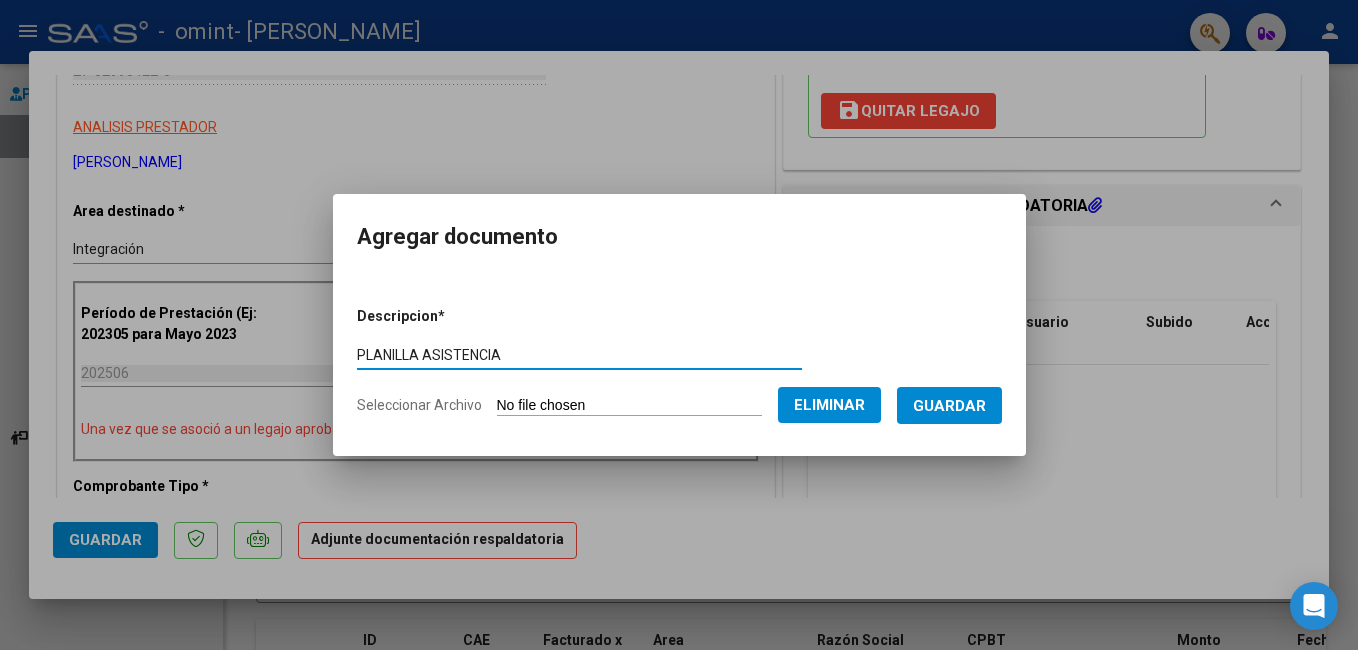 type on "PLANILLA ASISTENCIA" 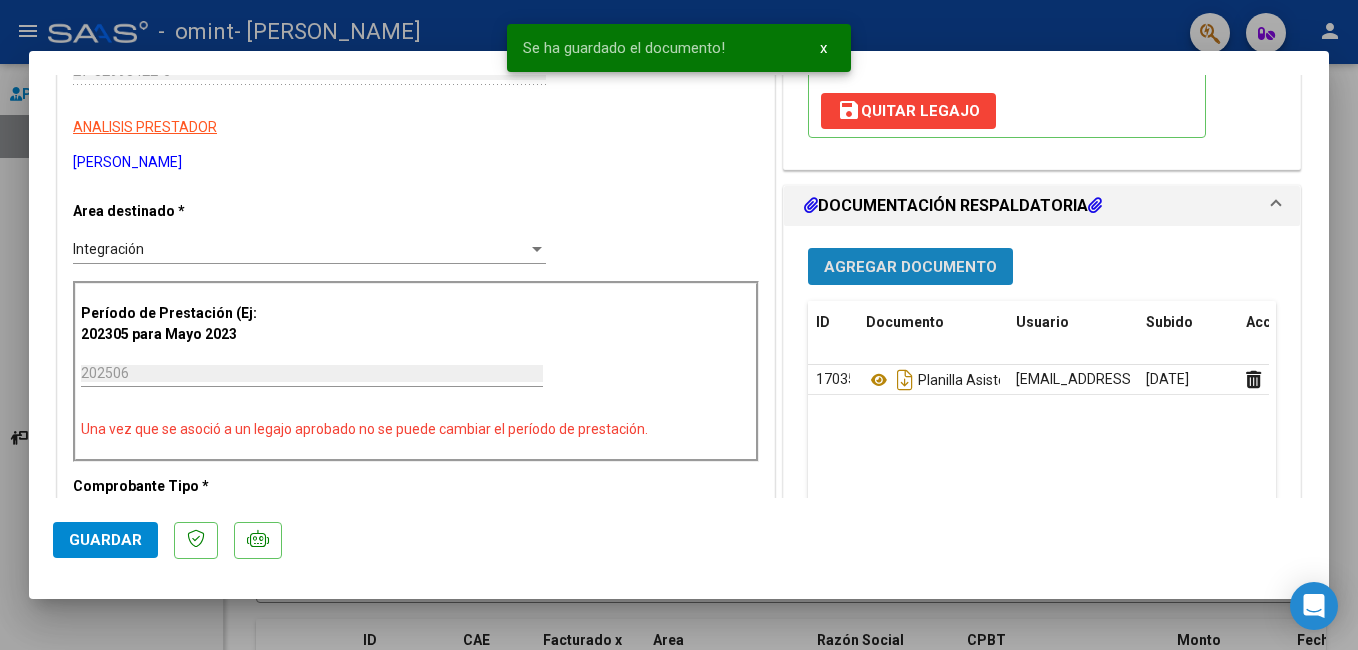click on "Agregar Documento" at bounding box center [910, 267] 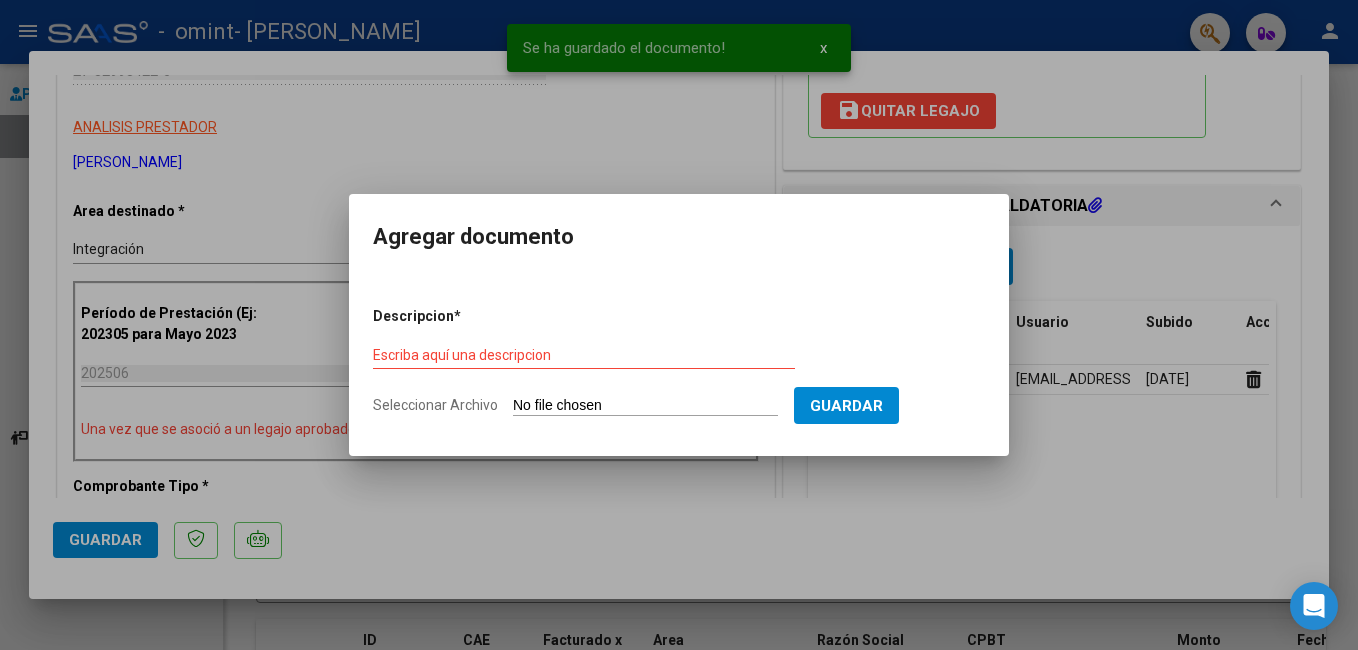 click on "Seleccionar Archivo" at bounding box center (645, 406) 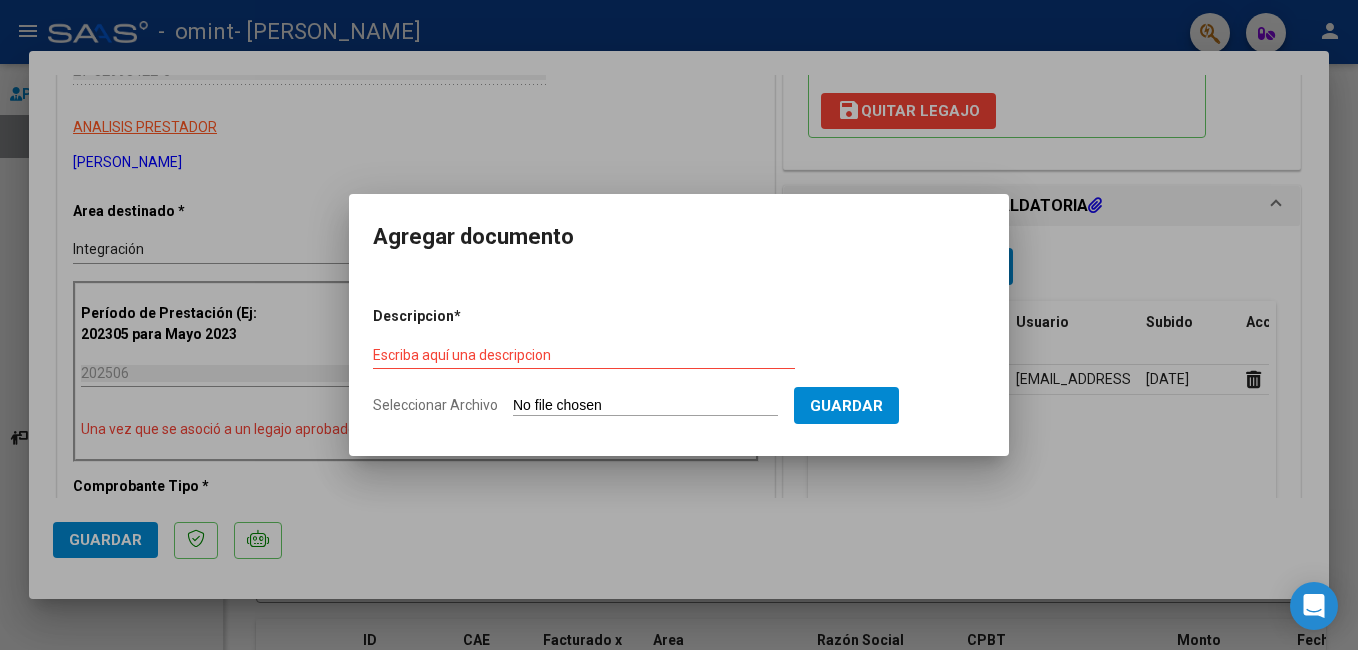 type on "C:\fakepath\informe evolutivo [PERSON_NAME].pdf" 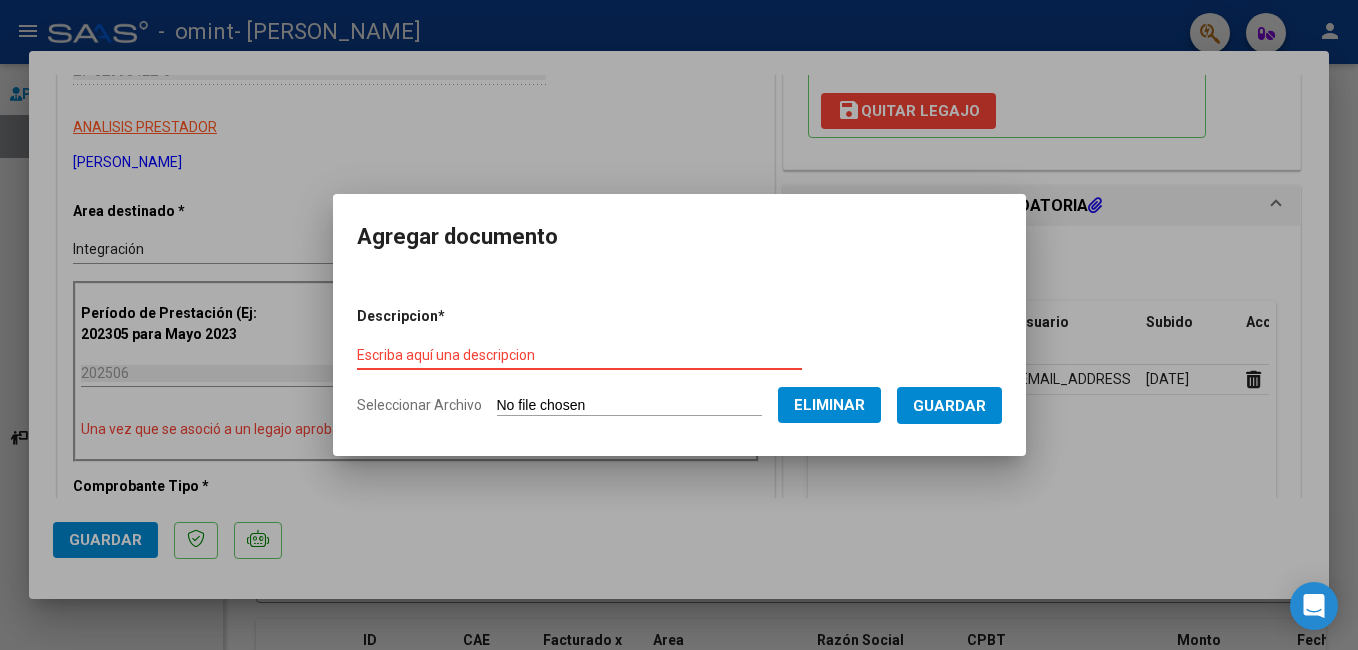 click on "Escriba aquí una descripcion" at bounding box center (579, 355) 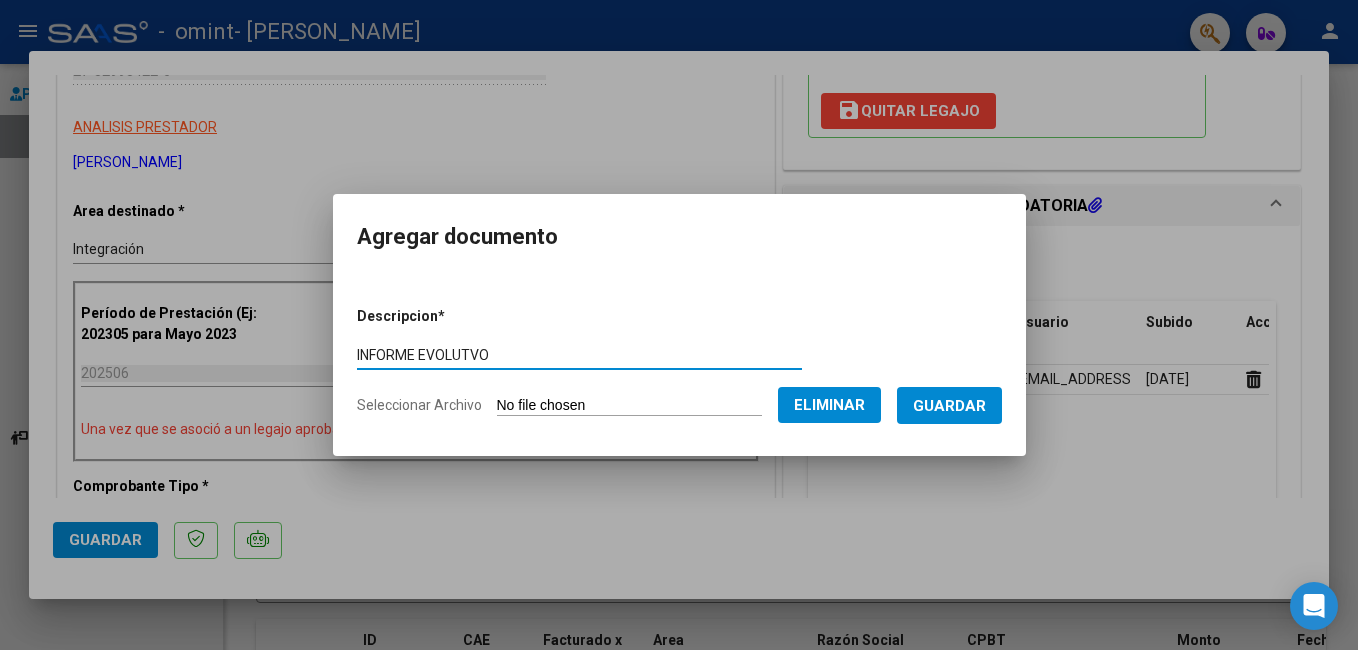 type on "INFORME EVOLUTVO" 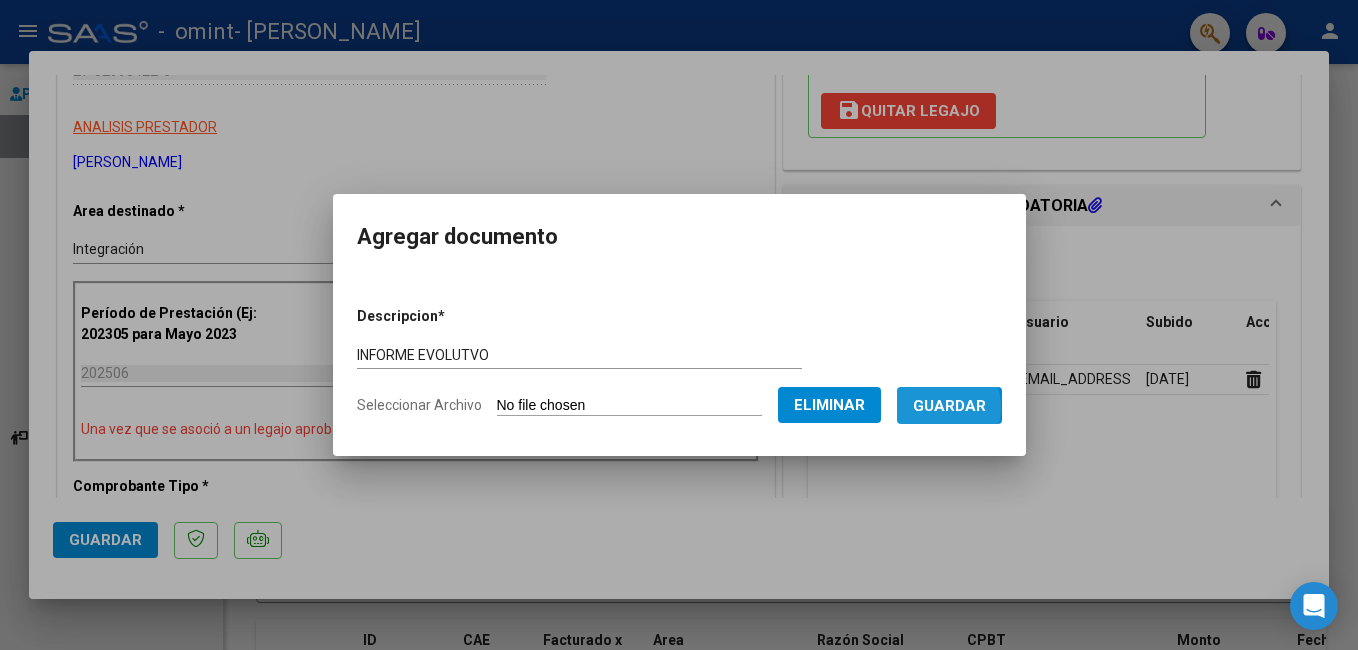 click on "Guardar" at bounding box center [949, 406] 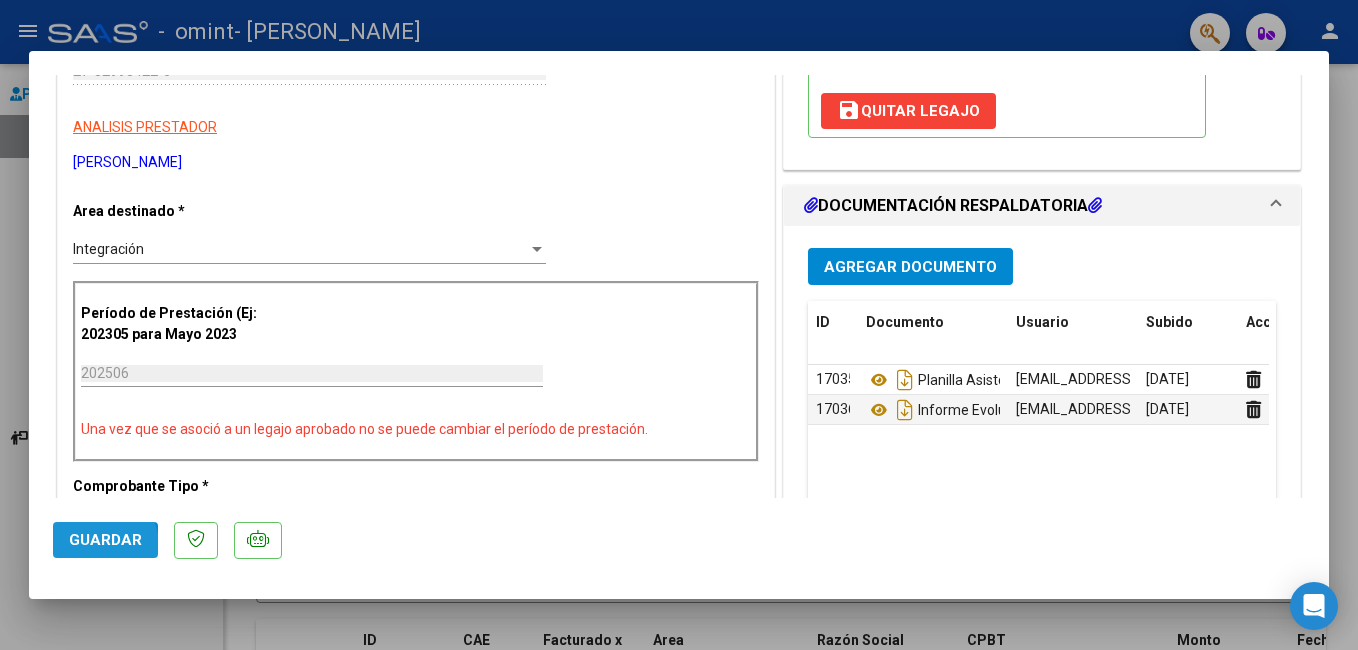 click on "Guardar" 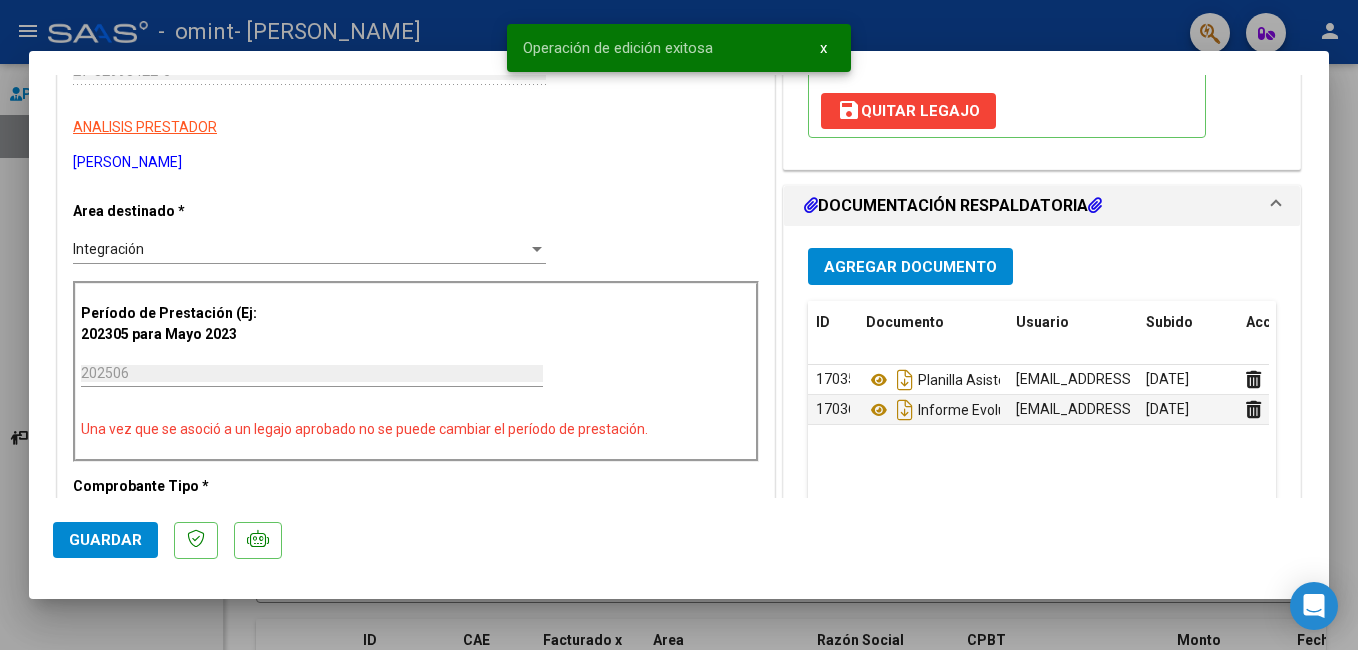 click at bounding box center [679, 325] 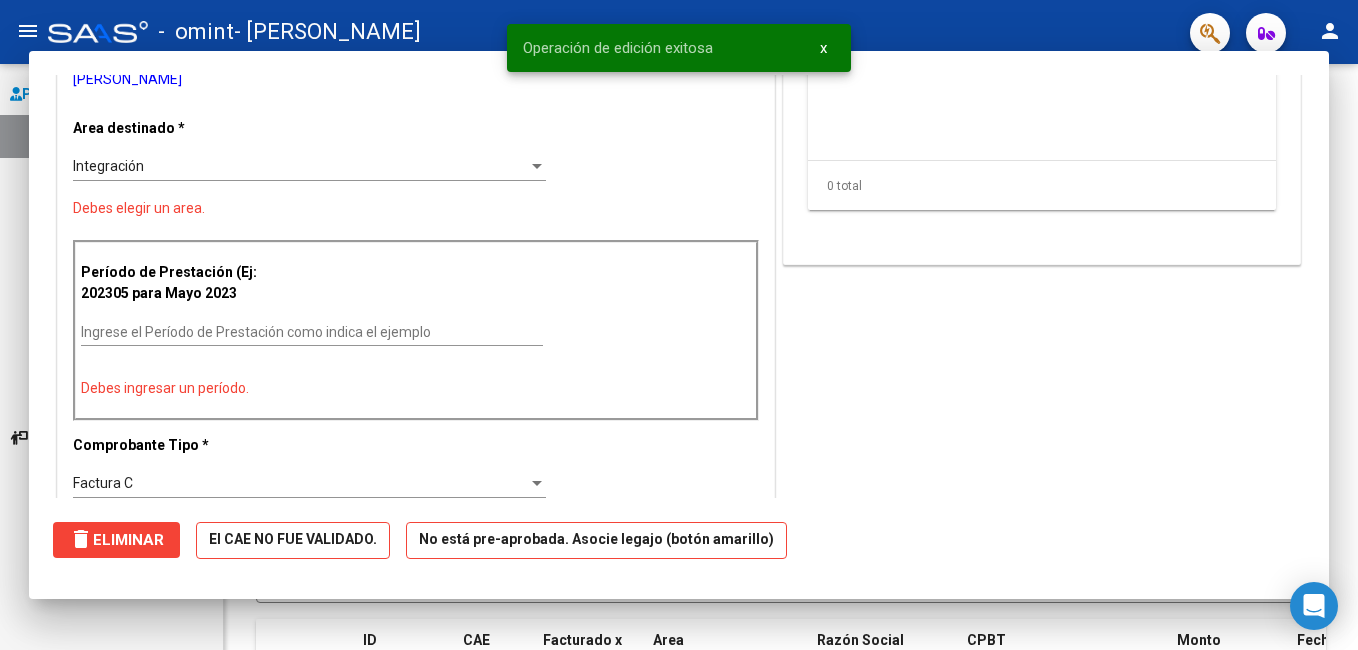 scroll, scrollTop: 304, scrollLeft: 0, axis: vertical 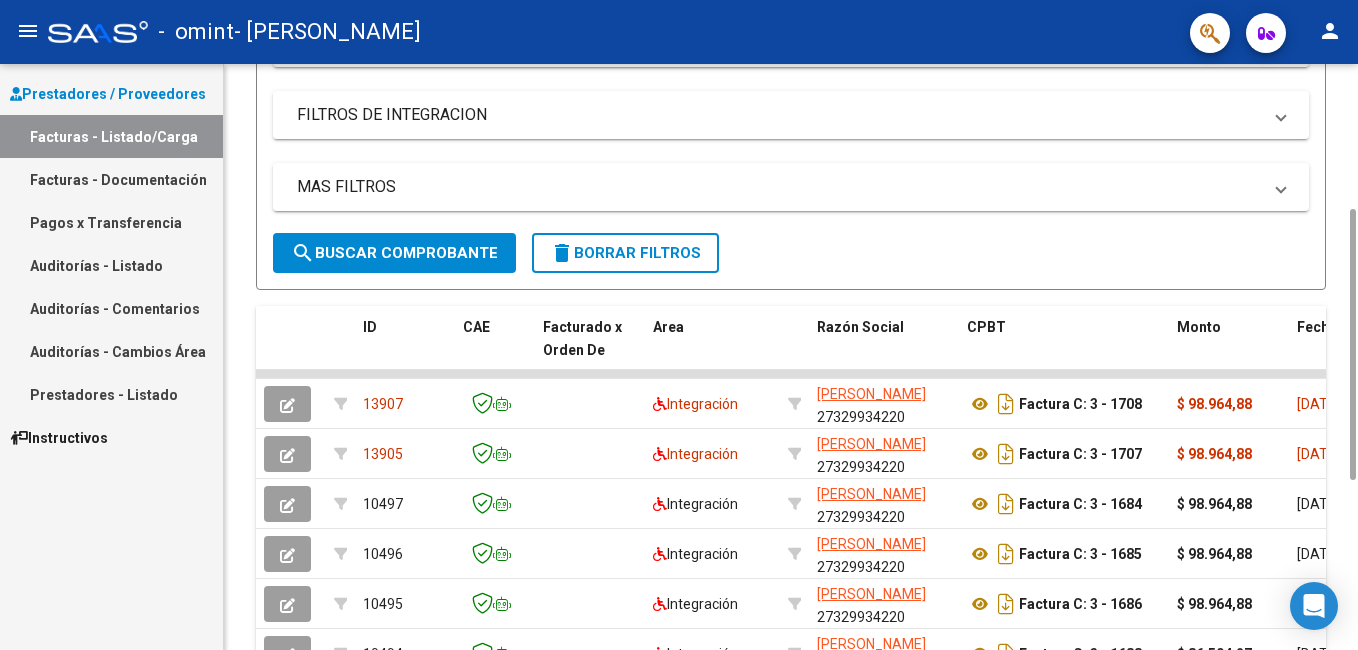 drag, startPoint x: 1347, startPoint y: 296, endPoint x: 1361, endPoint y: 441, distance: 145.6743 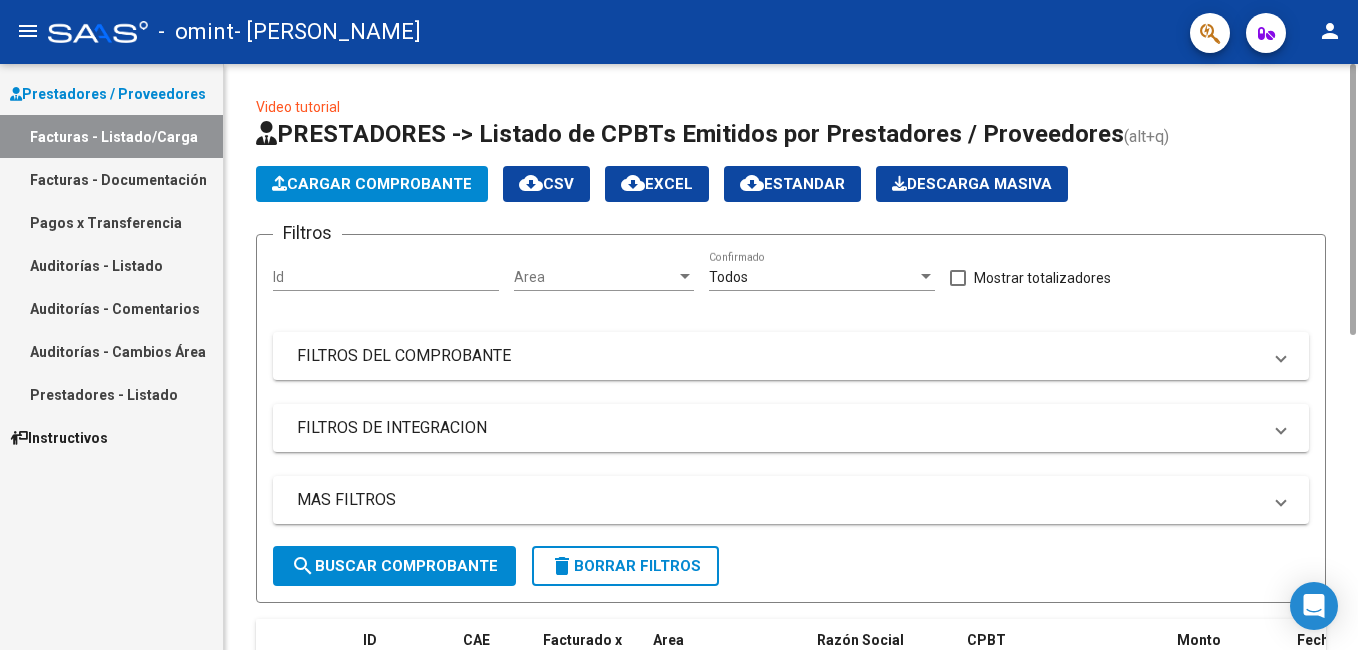 drag, startPoint x: 1355, startPoint y: 253, endPoint x: 1359, endPoint y: 74, distance: 179.0447 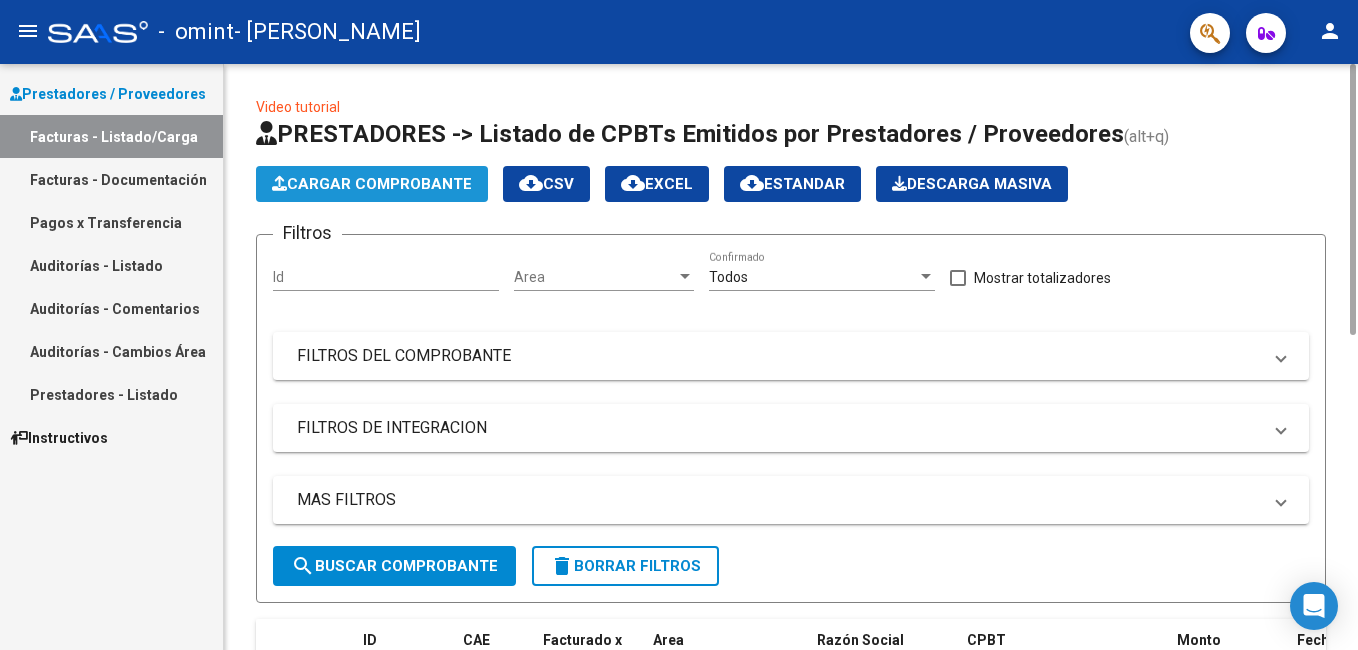 click on "Cargar Comprobante" 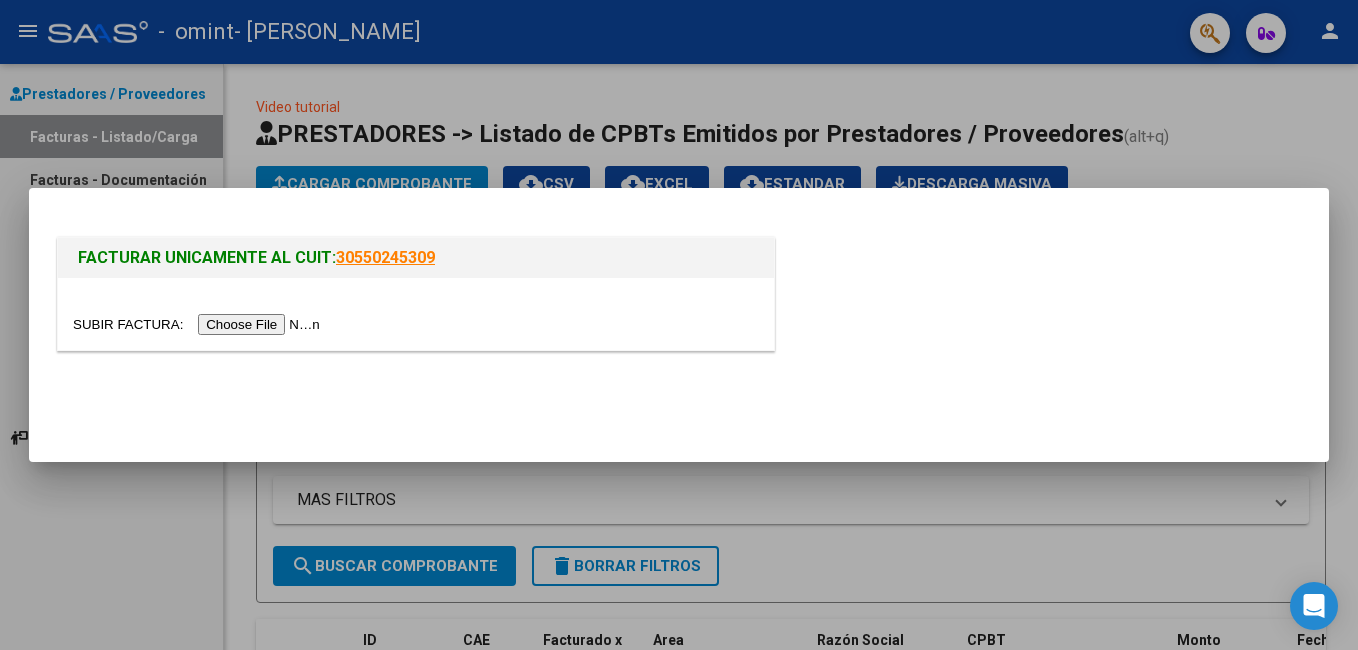 click at bounding box center [199, 324] 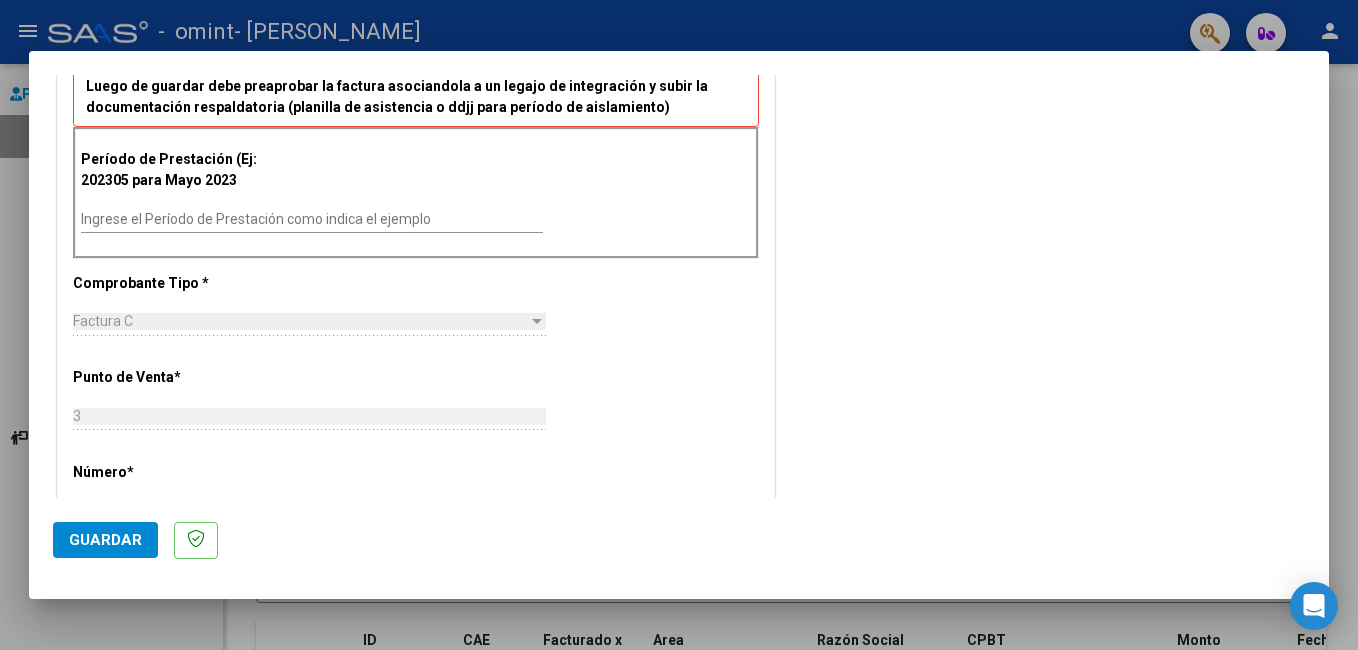 scroll, scrollTop: 499, scrollLeft: 0, axis: vertical 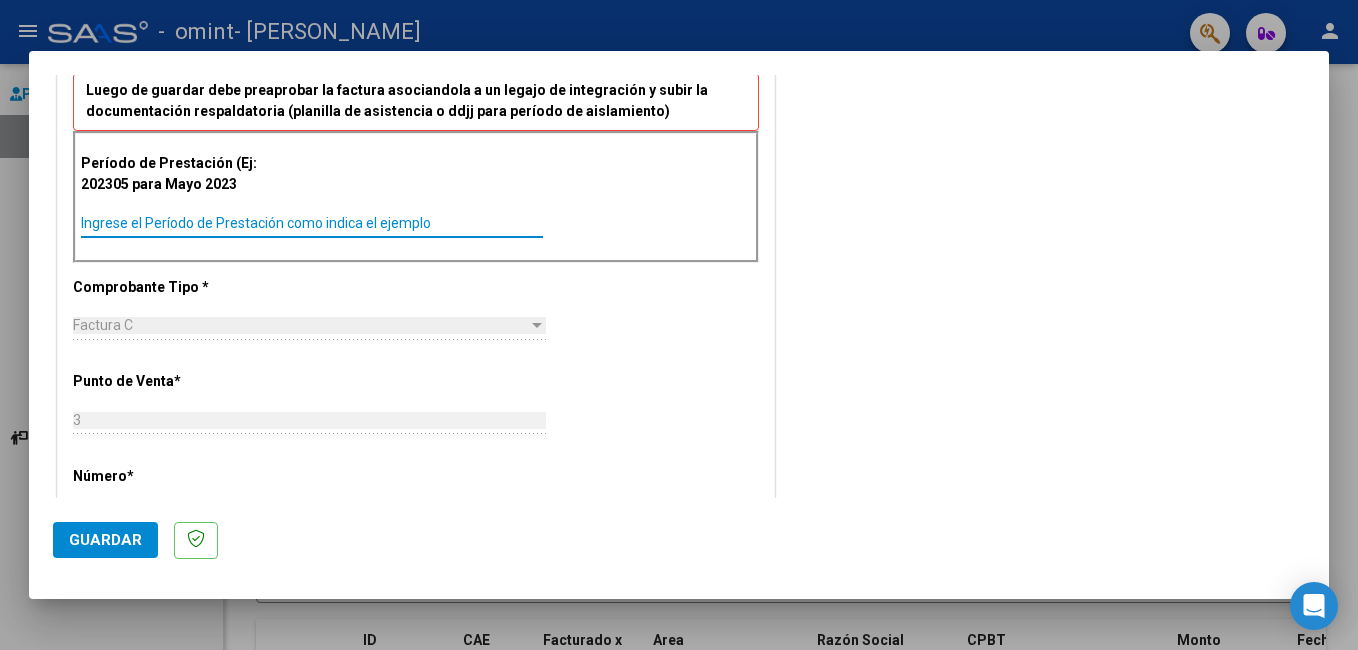 click on "Ingrese el Período de Prestación como indica el ejemplo" at bounding box center (312, 223) 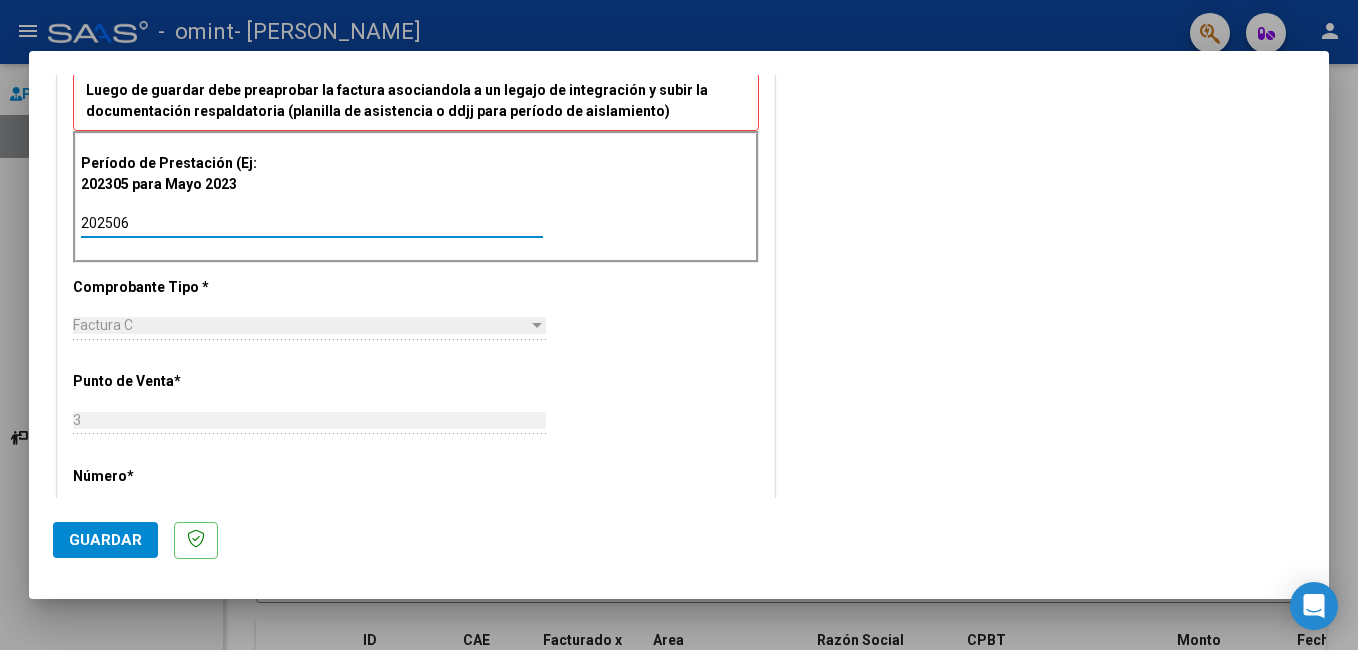 type on "202506" 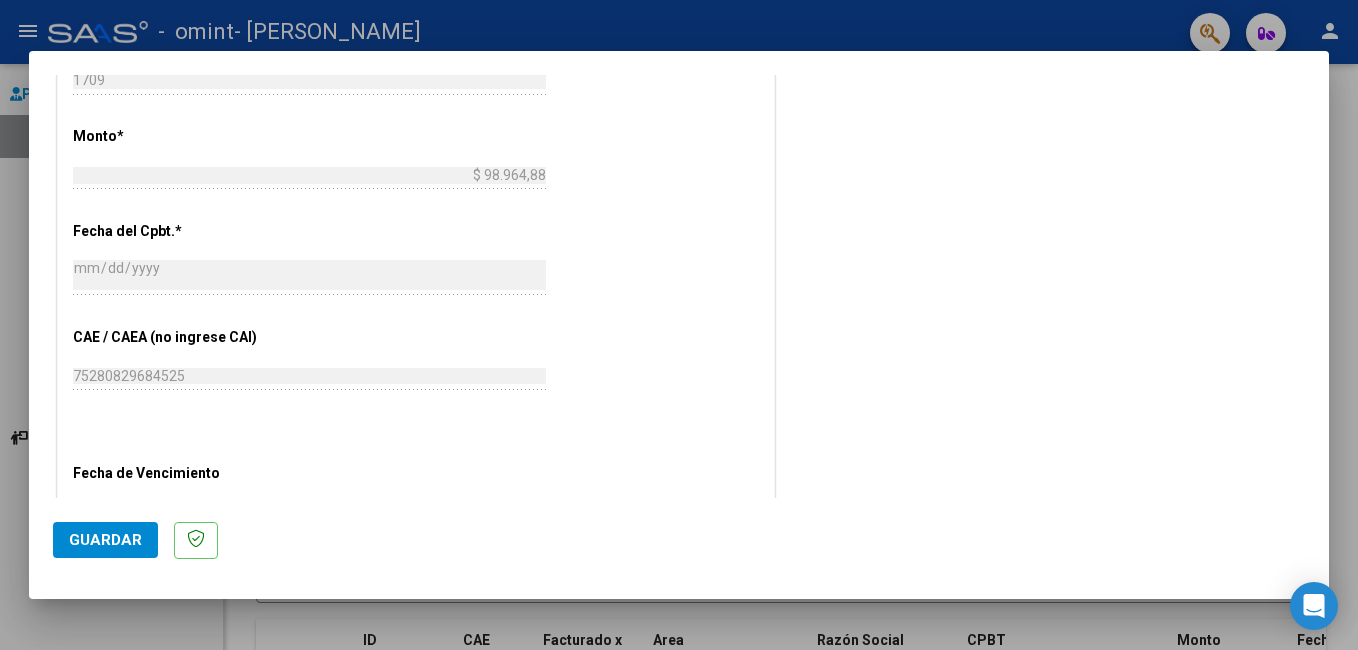 scroll, scrollTop: 985, scrollLeft: 0, axis: vertical 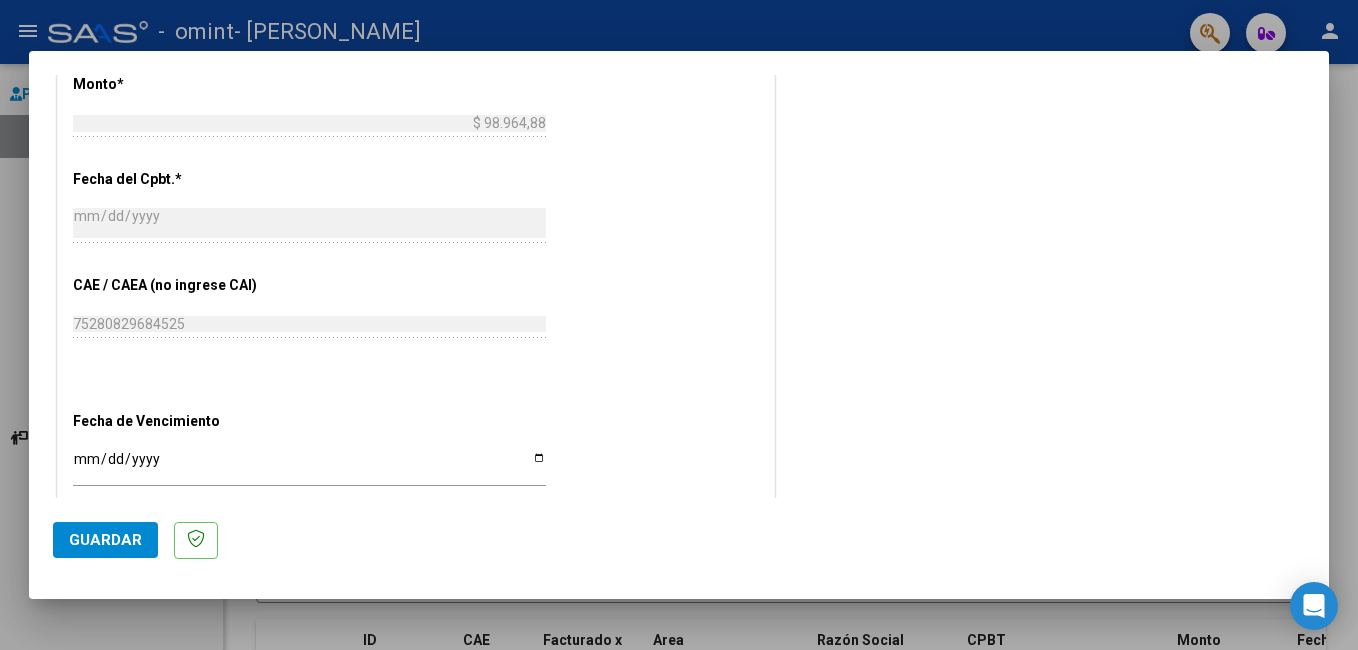 drag, startPoint x: 1334, startPoint y: 332, endPoint x: 1326, endPoint y: 361, distance: 30.083218 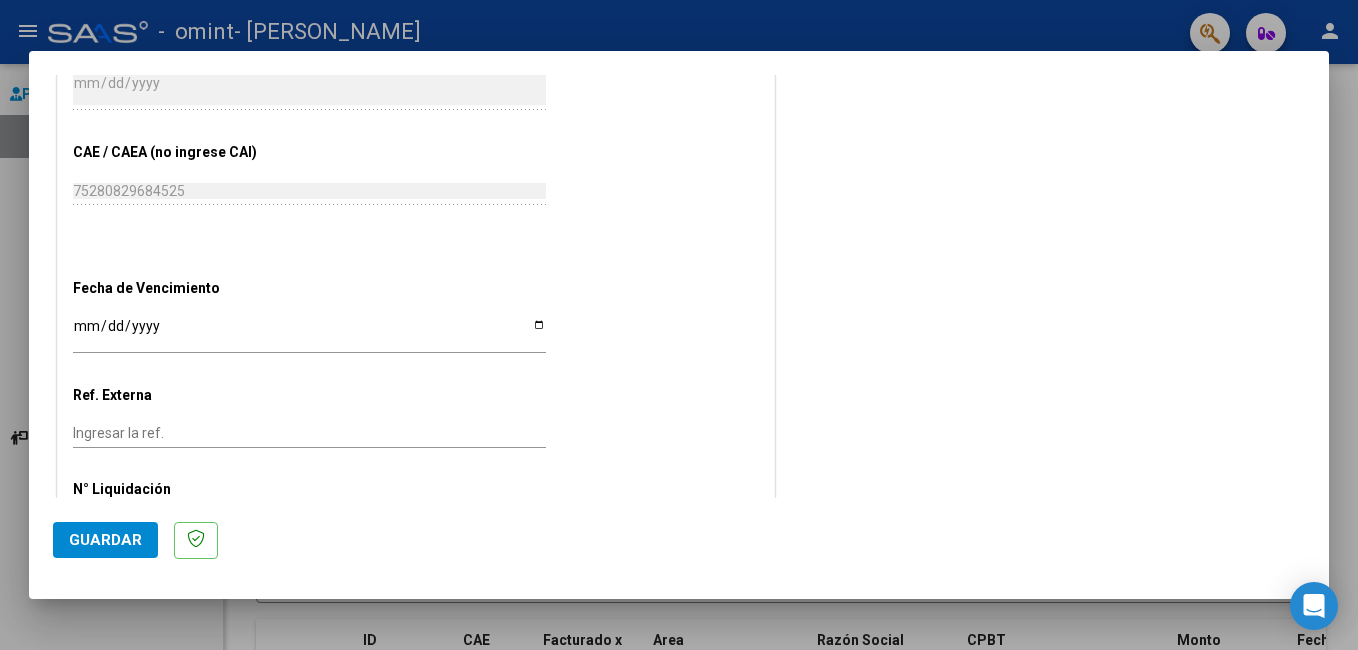 scroll, scrollTop: 1178, scrollLeft: 0, axis: vertical 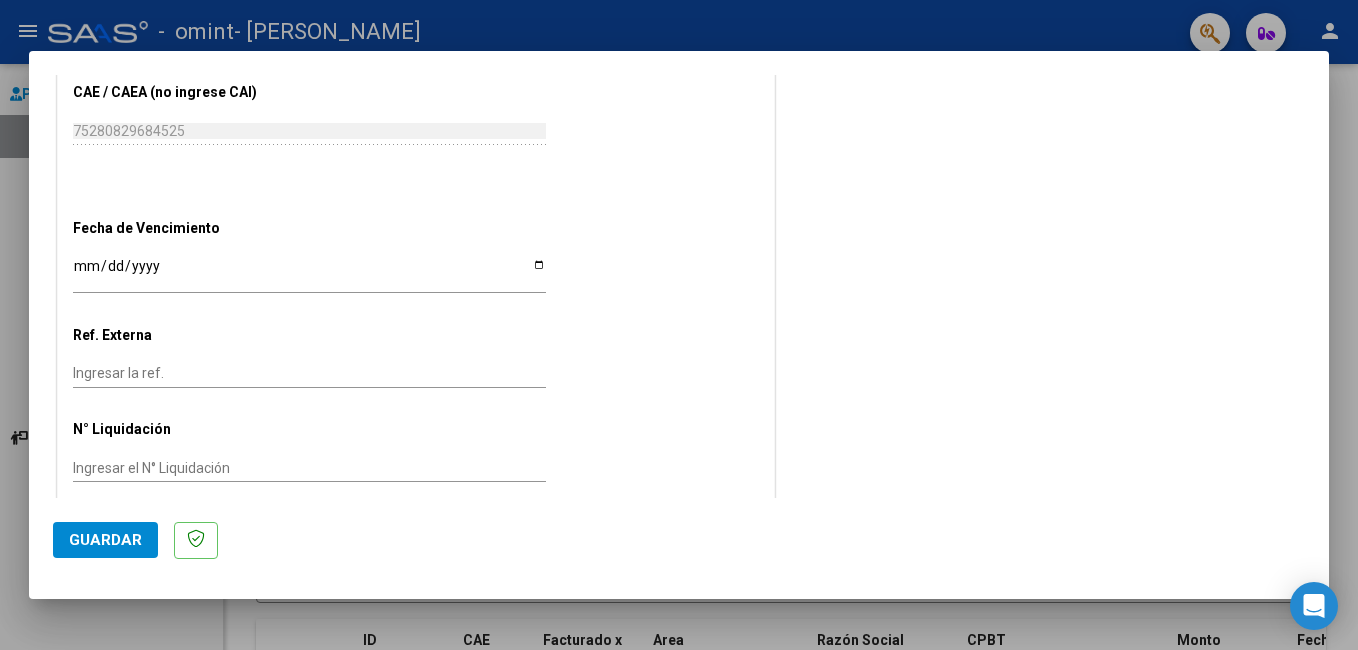 click on "Ingresar la fecha" at bounding box center (309, 273) 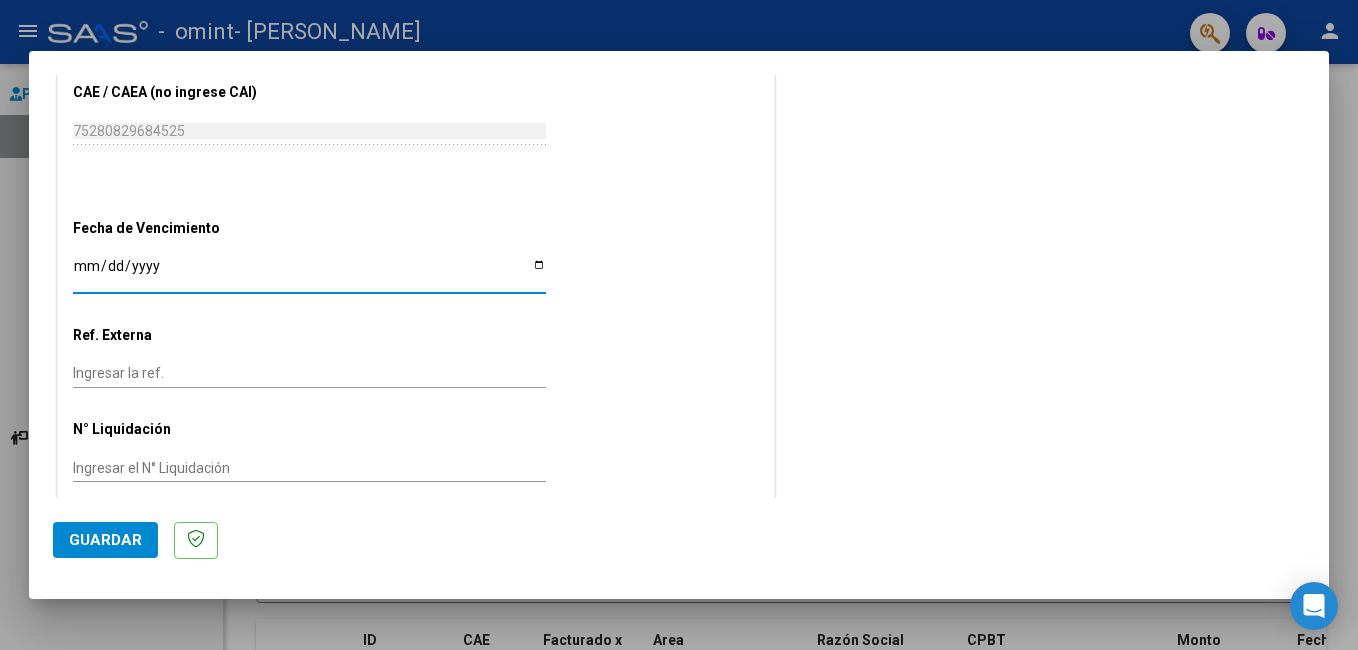 click on "Ingresar la fecha" at bounding box center [309, 273] 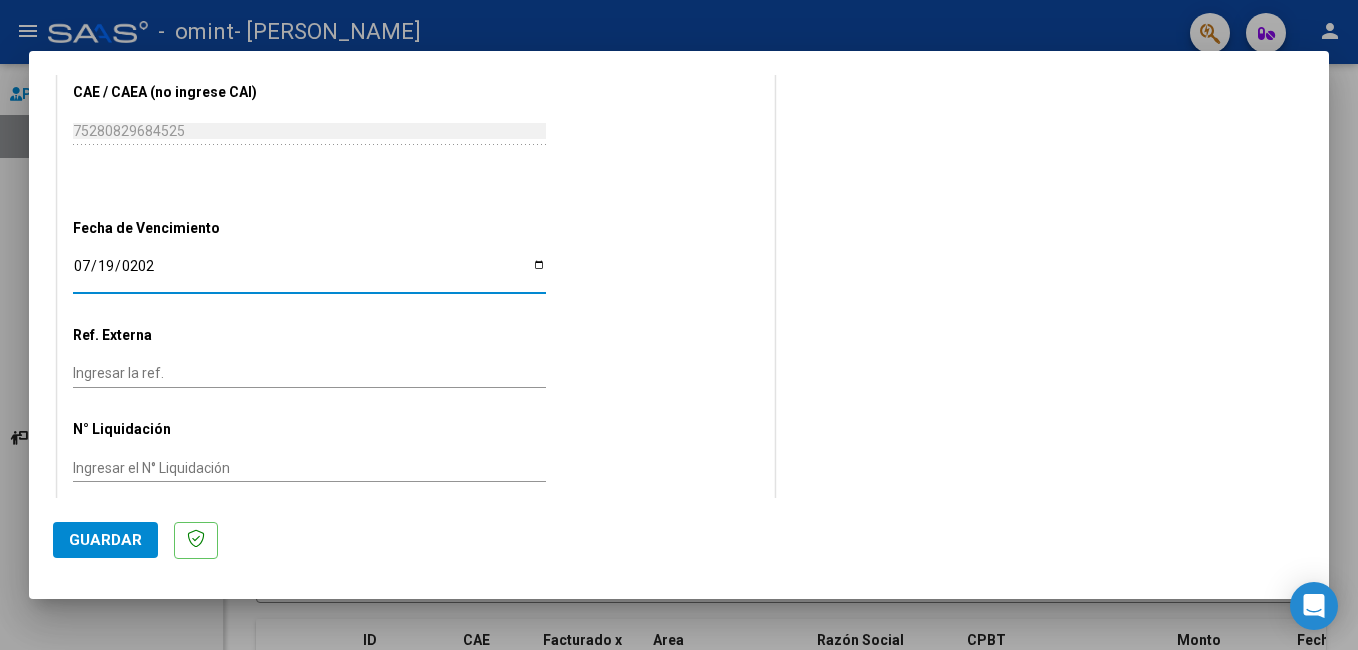 type on "[DATE]" 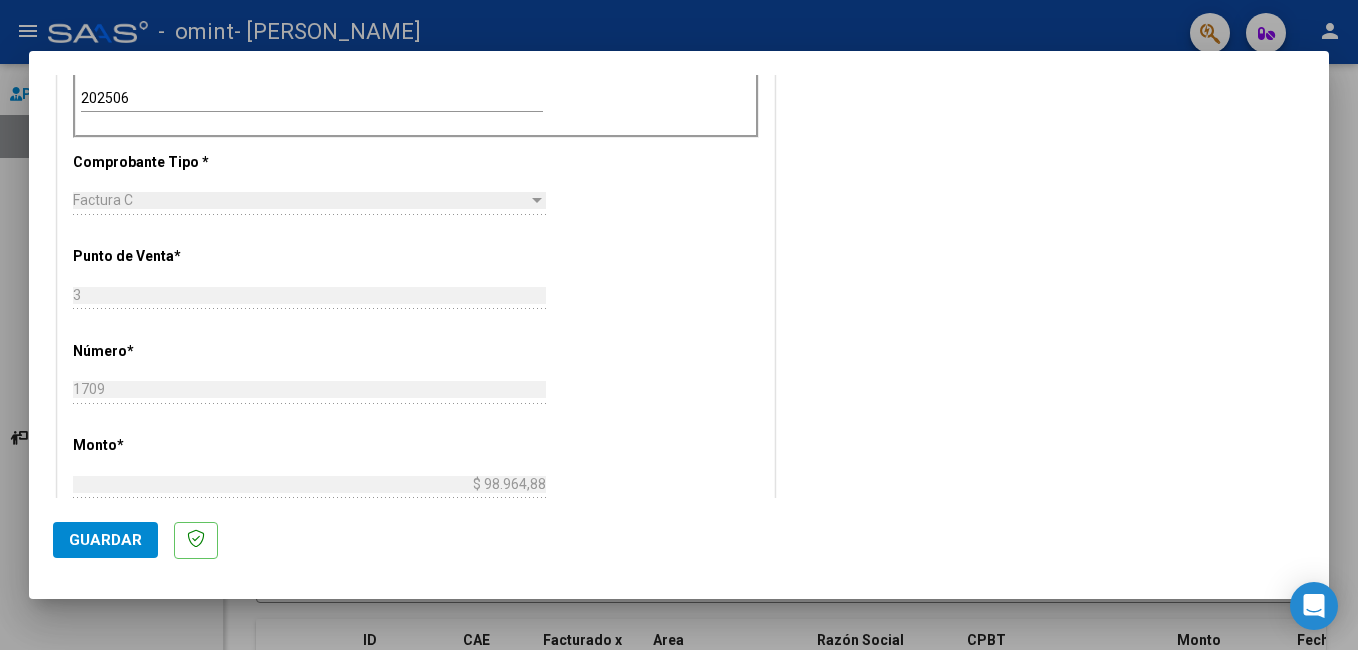 scroll, scrollTop: 667, scrollLeft: 0, axis: vertical 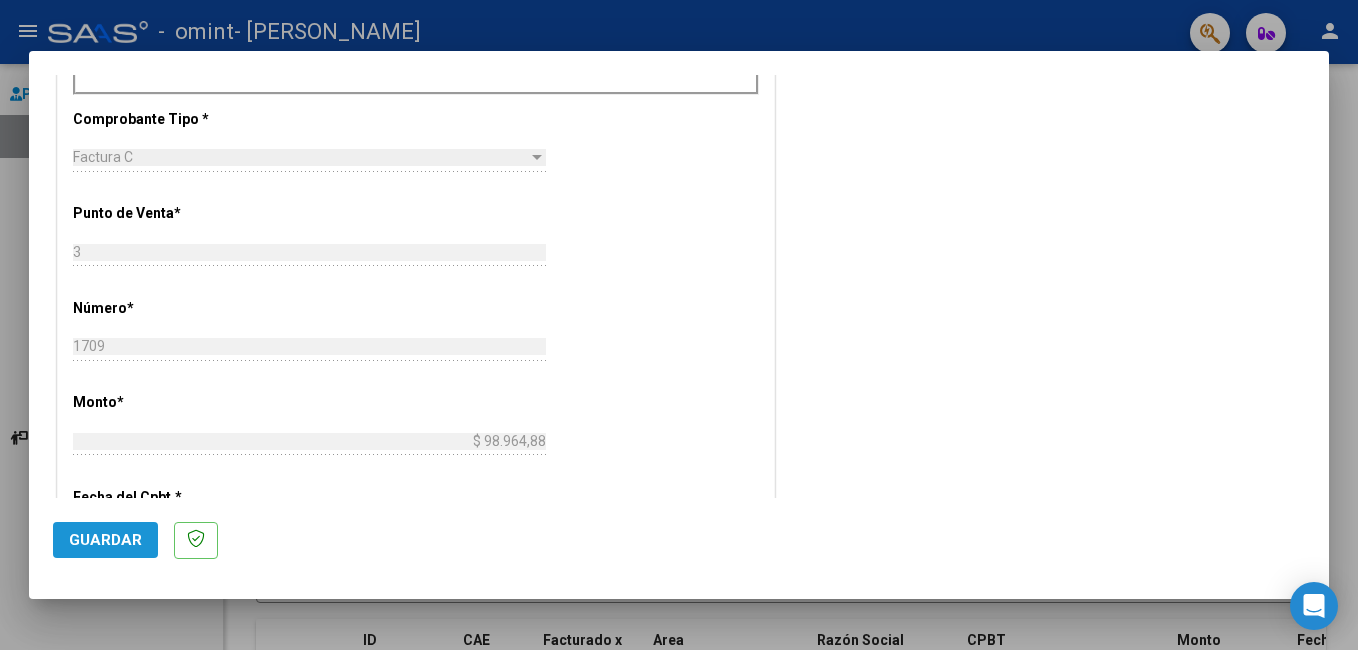 click on "Guardar" 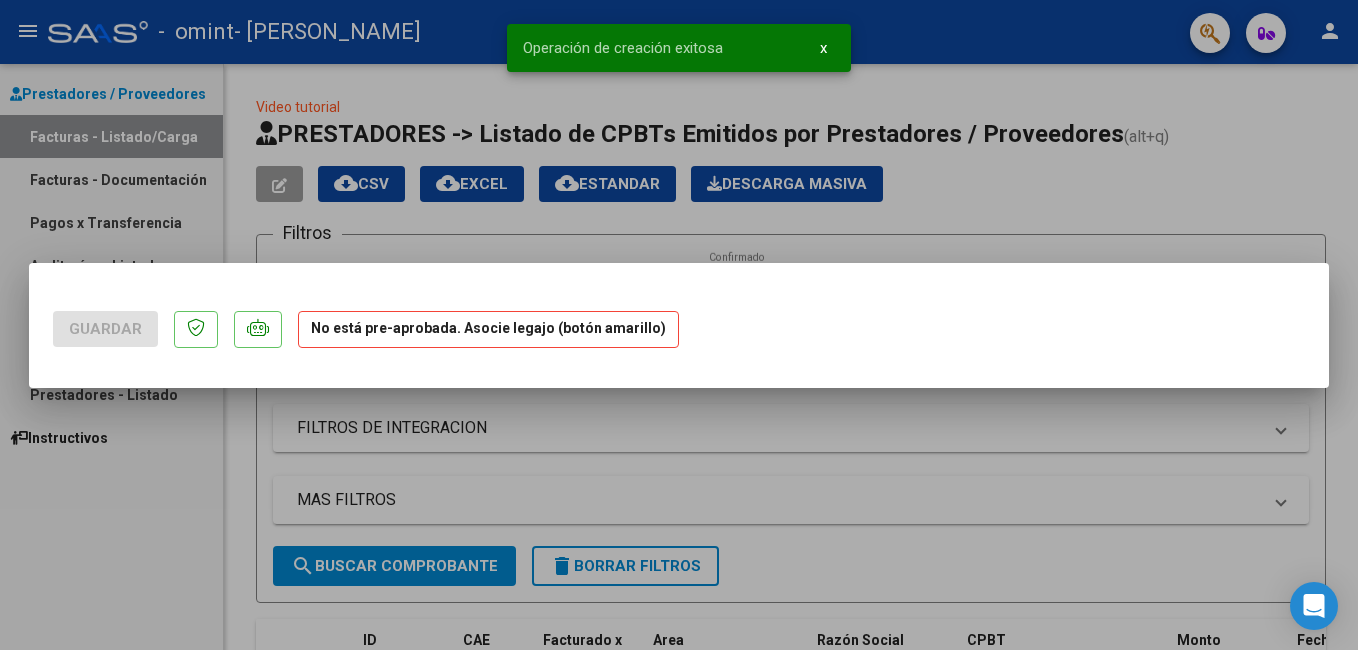 scroll, scrollTop: 0, scrollLeft: 0, axis: both 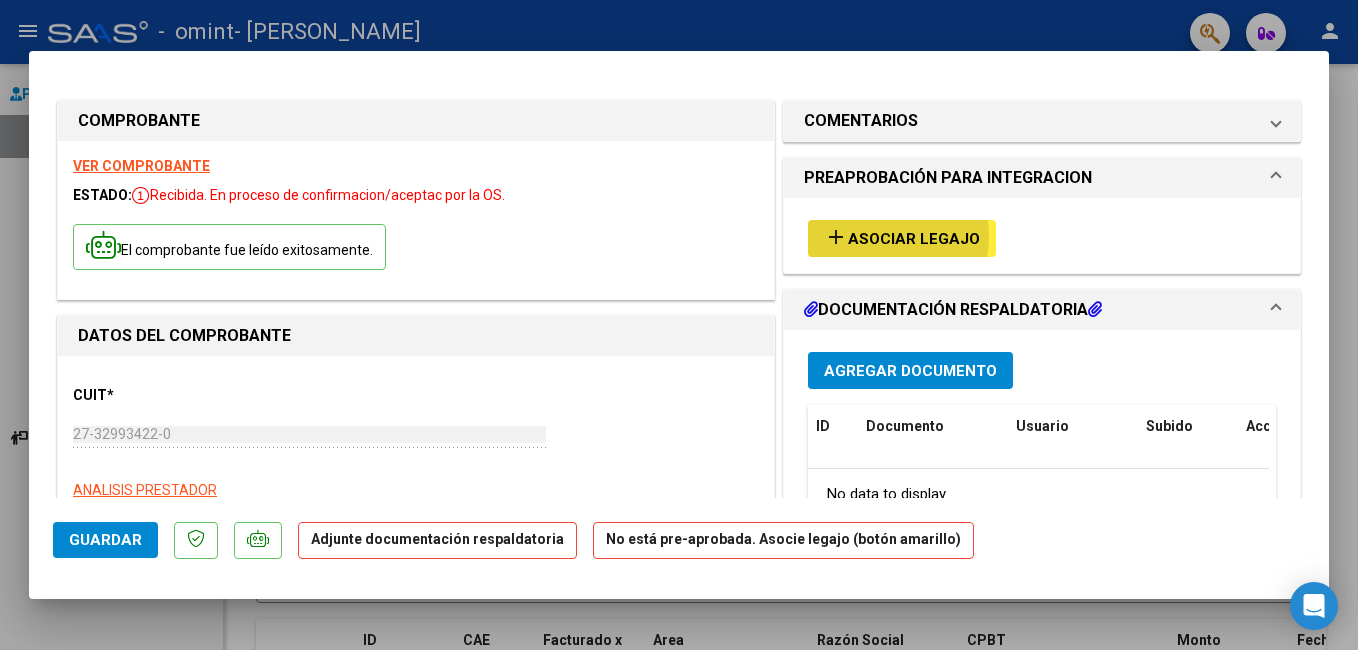 click on "Asociar Legajo" at bounding box center [914, 239] 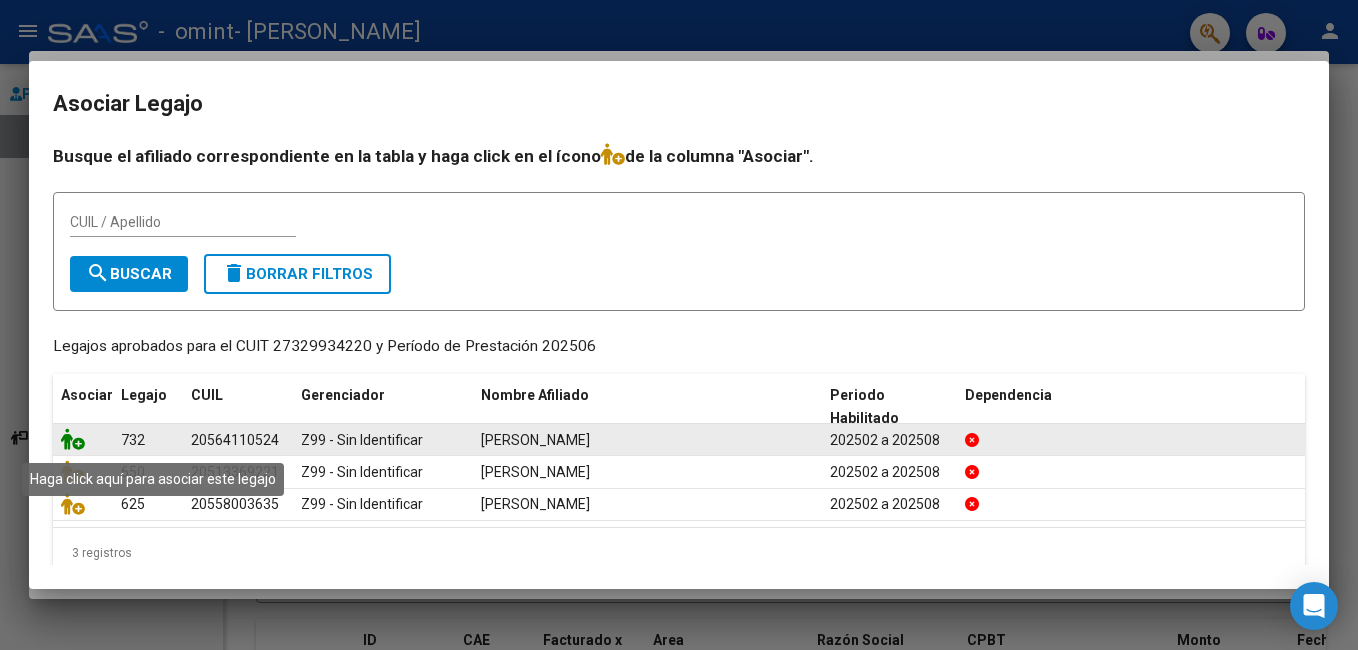 click 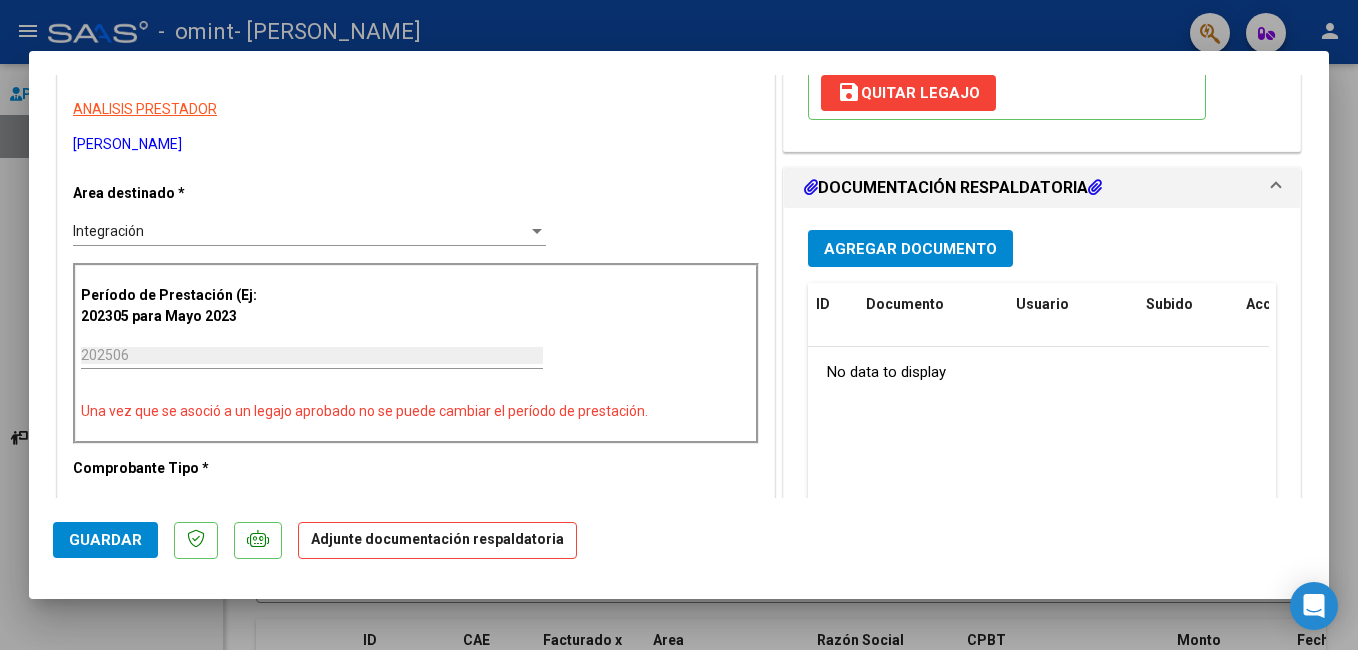 scroll, scrollTop: 367, scrollLeft: 0, axis: vertical 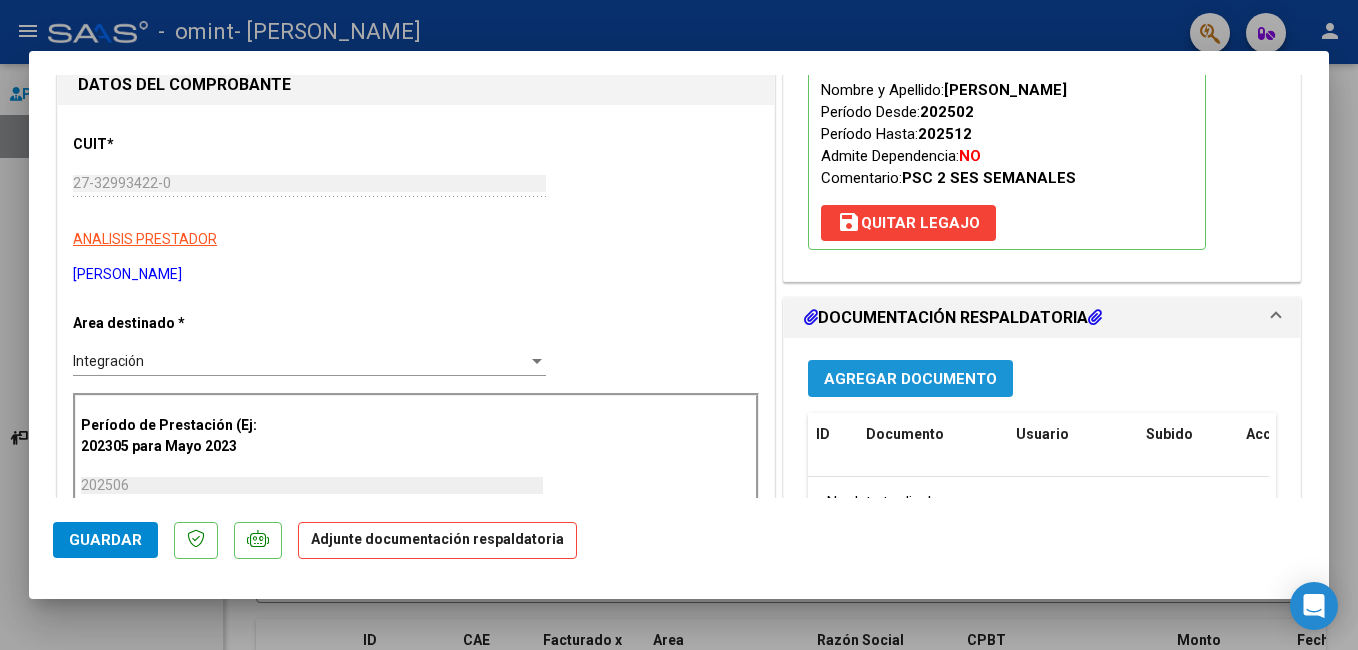 click on "Agregar Documento" at bounding box center [910, 379] 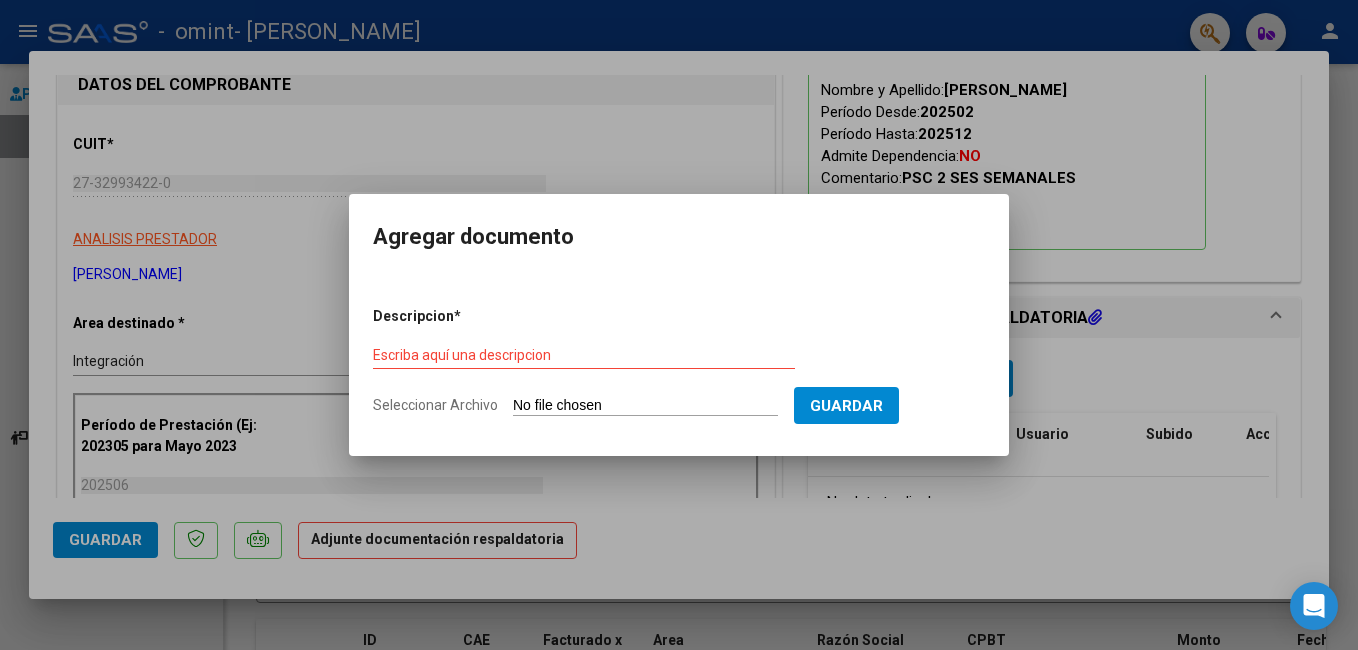 click on "Seleccionar Archivo" at bounding box center [645, 406] 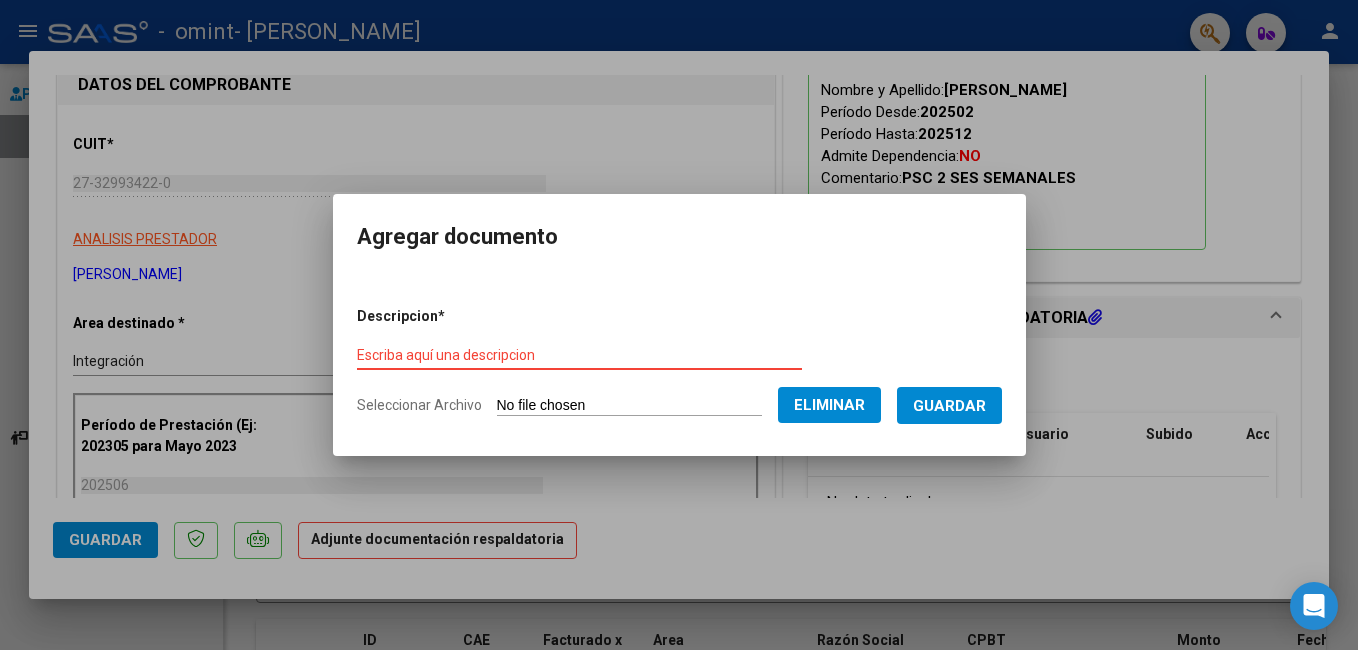 click on "Escriba aquí una descripcion" at bounding box center (579, 355) 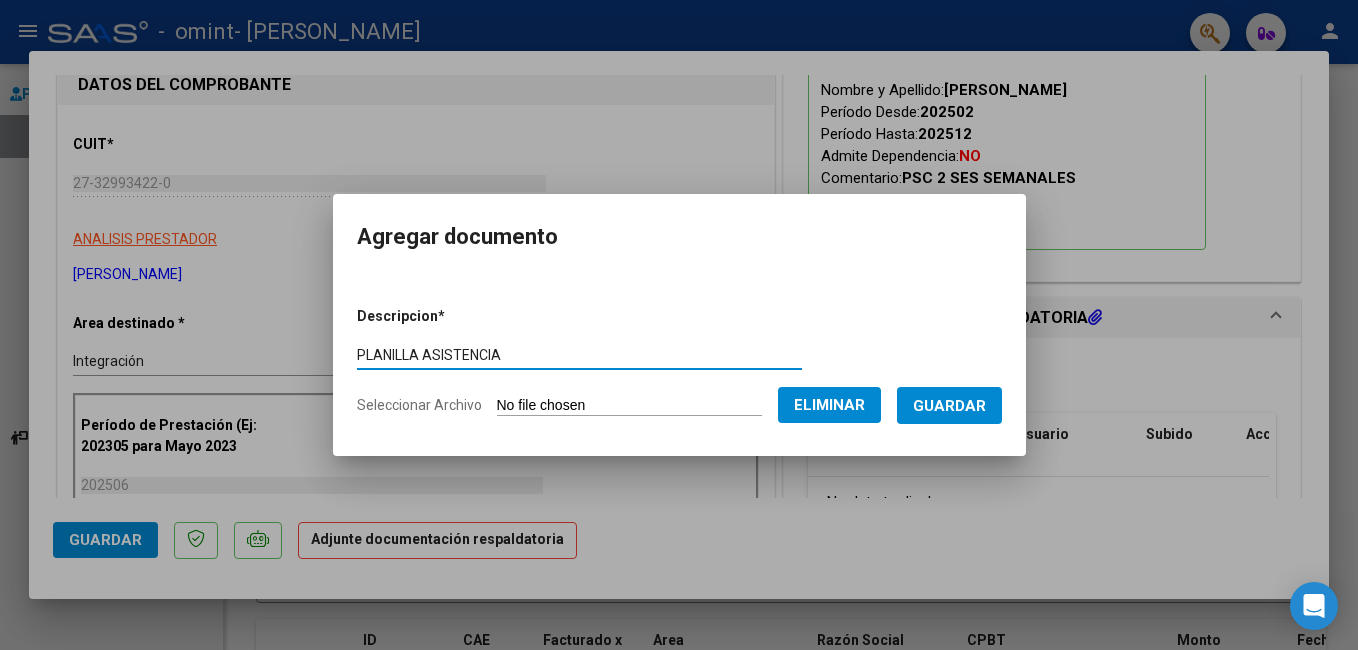 type on "PLANILLA ASISTENCIA" 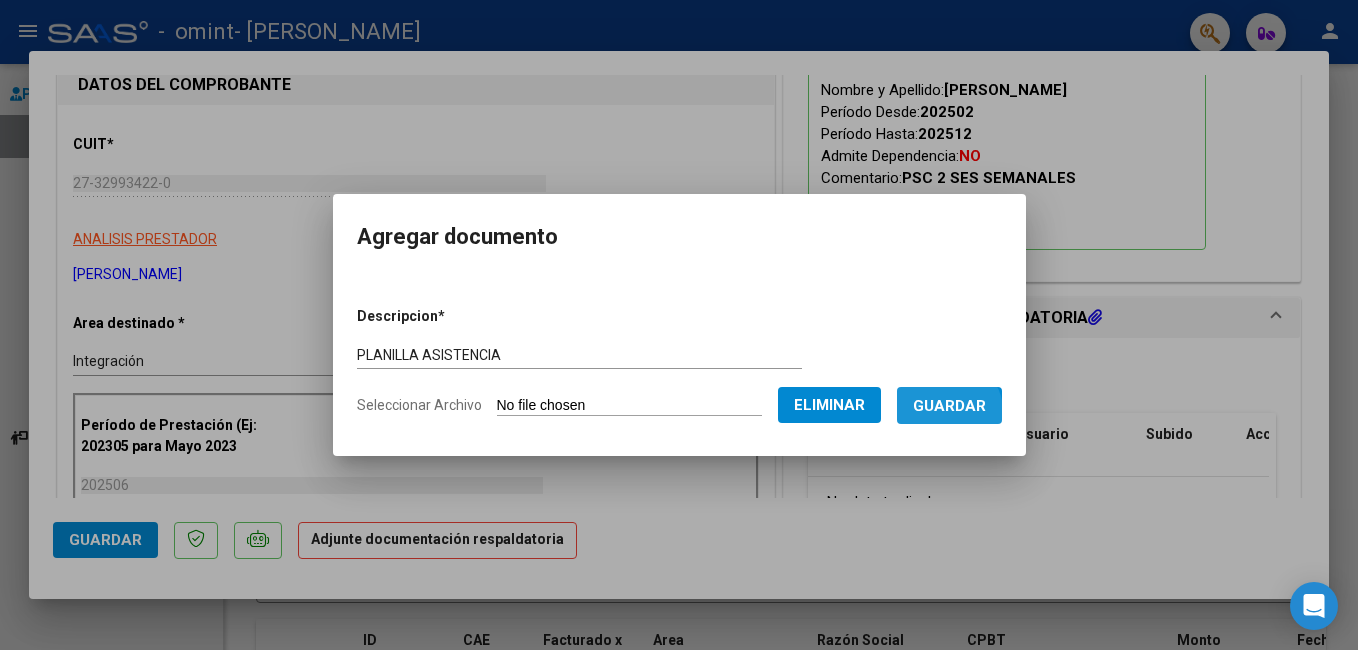 click on "Guardar" at bounding box center (949, 405) 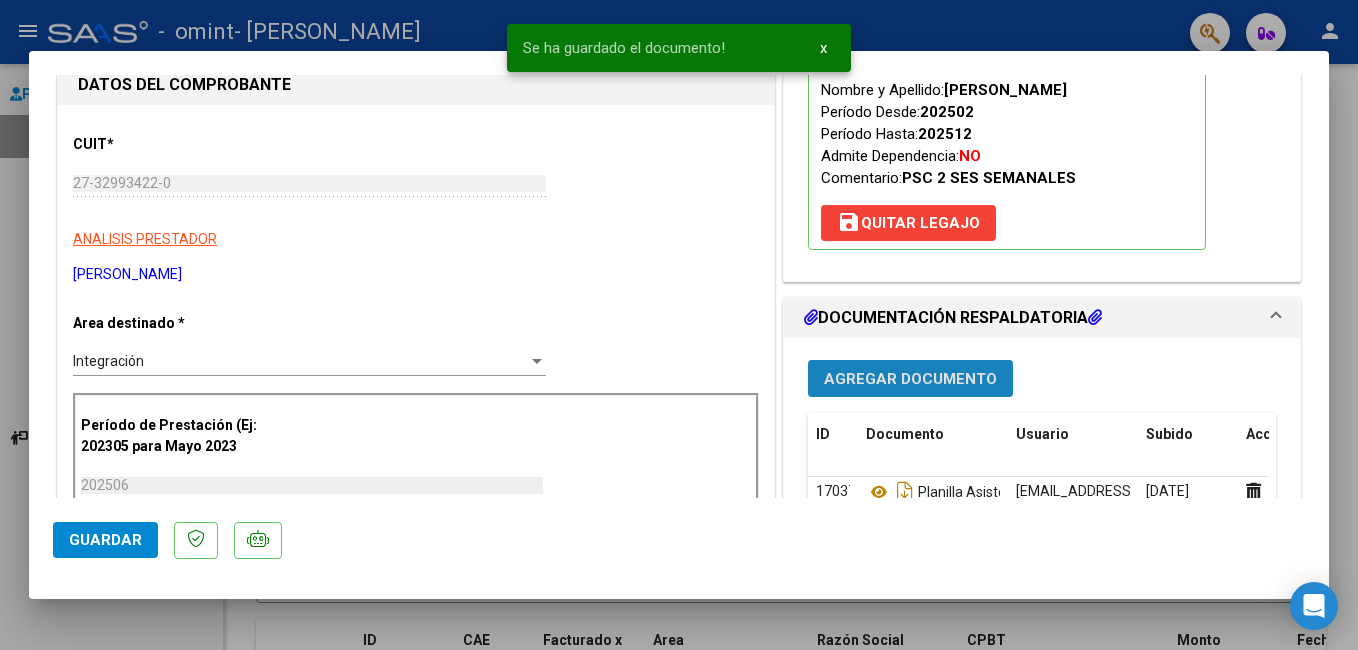 click on "Agregar Documento" at bounding box center (910, 379) 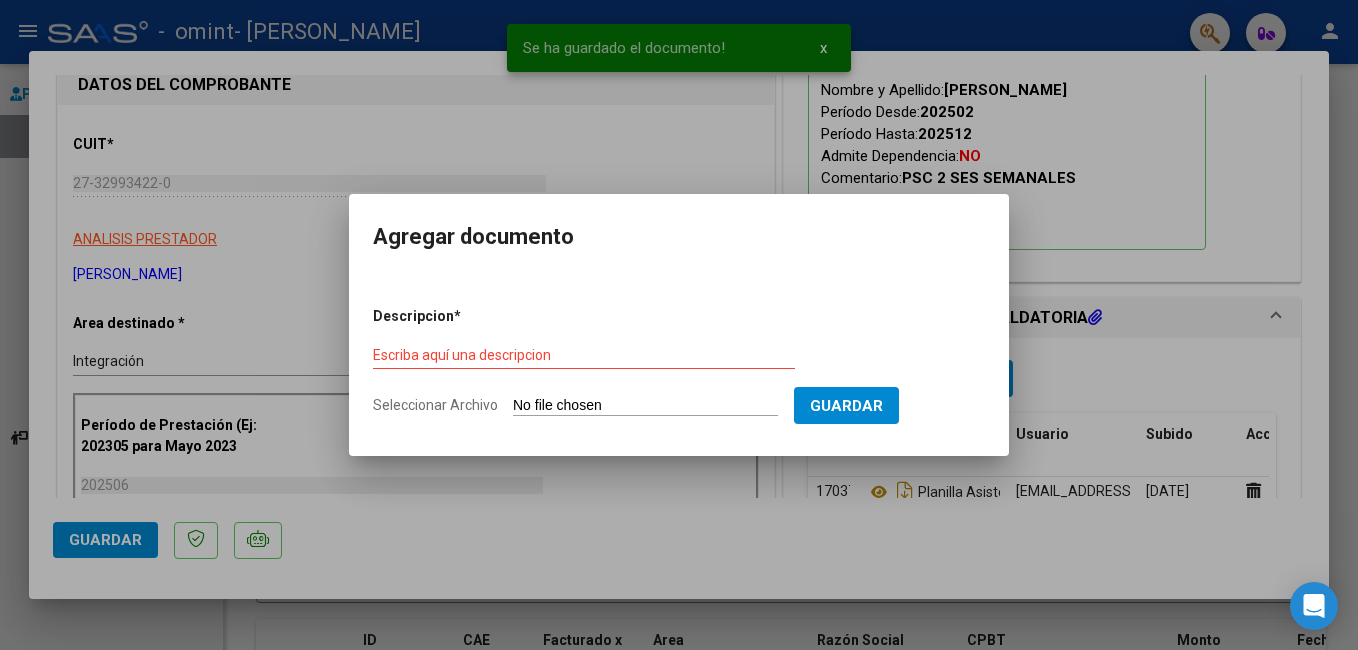 click on "Seleccionar Archivo" at bounding box center (645, 406) 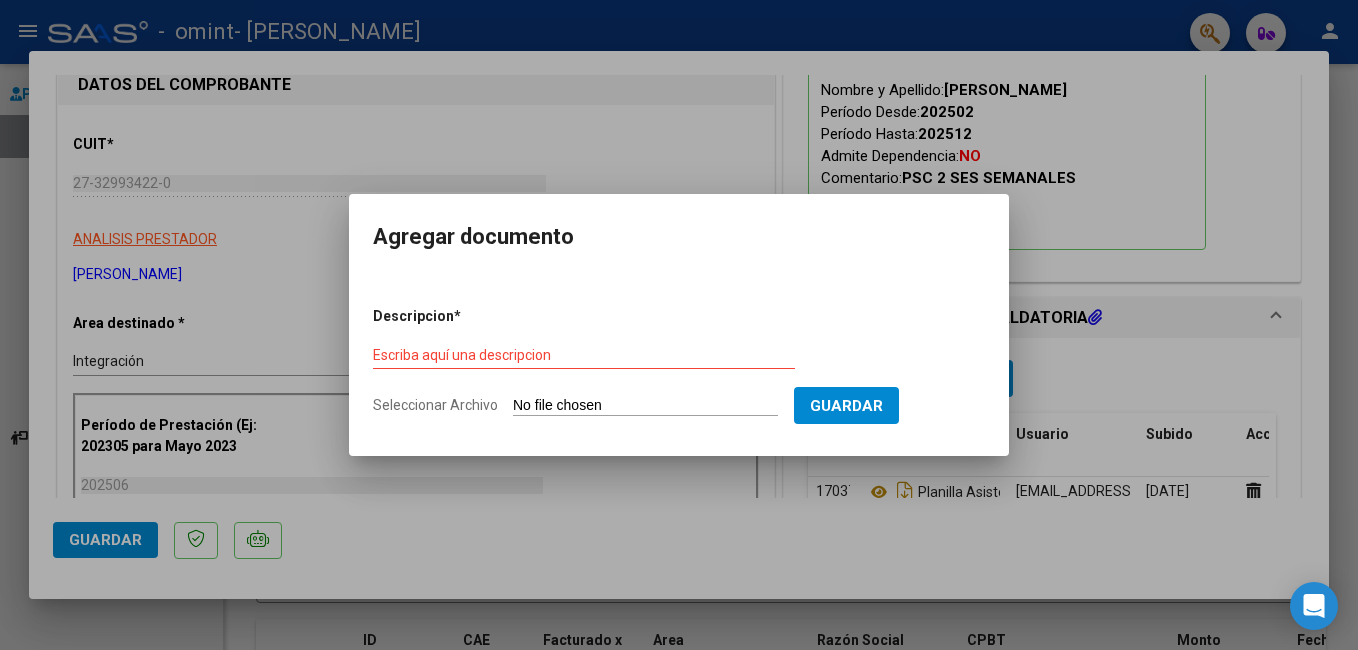 type on "C:\fakepath\informe evolutivo [PERSON_NAME].pdf" 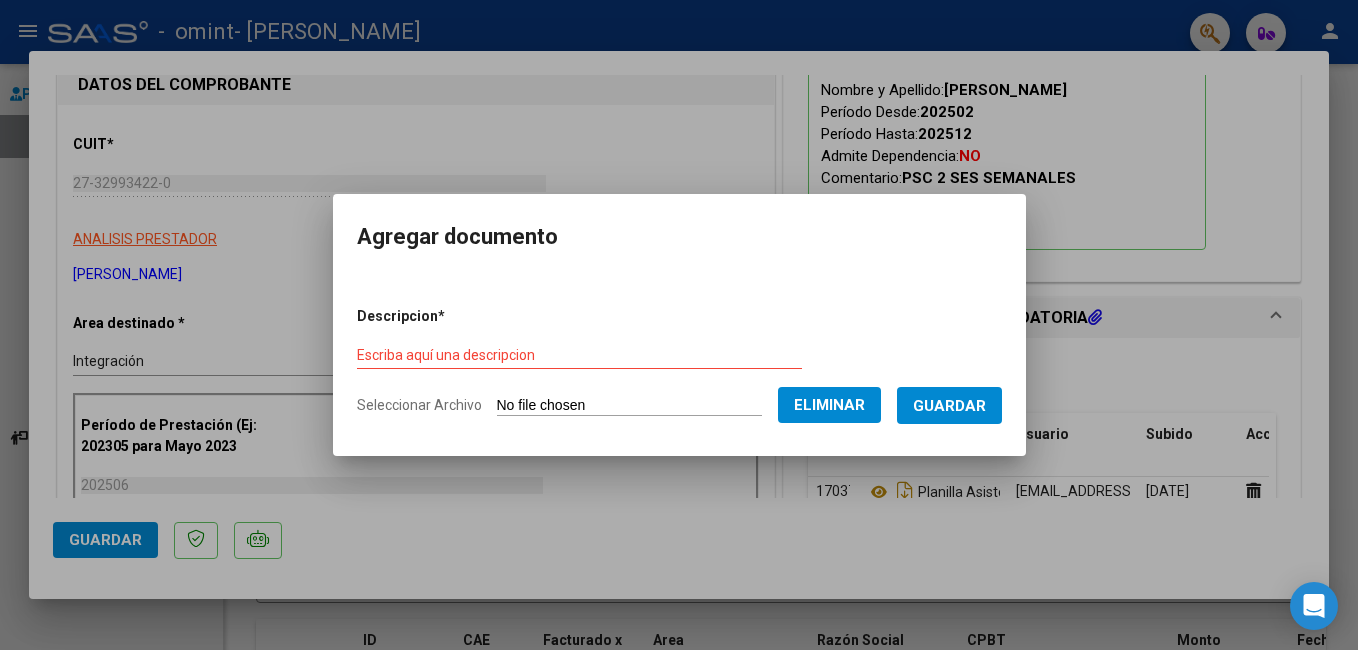 click on "Descripcion  *   Escriba aquí una descripcion  Seleccionar Archivo Eliminar Guardar" at bounding box center [679, 361] 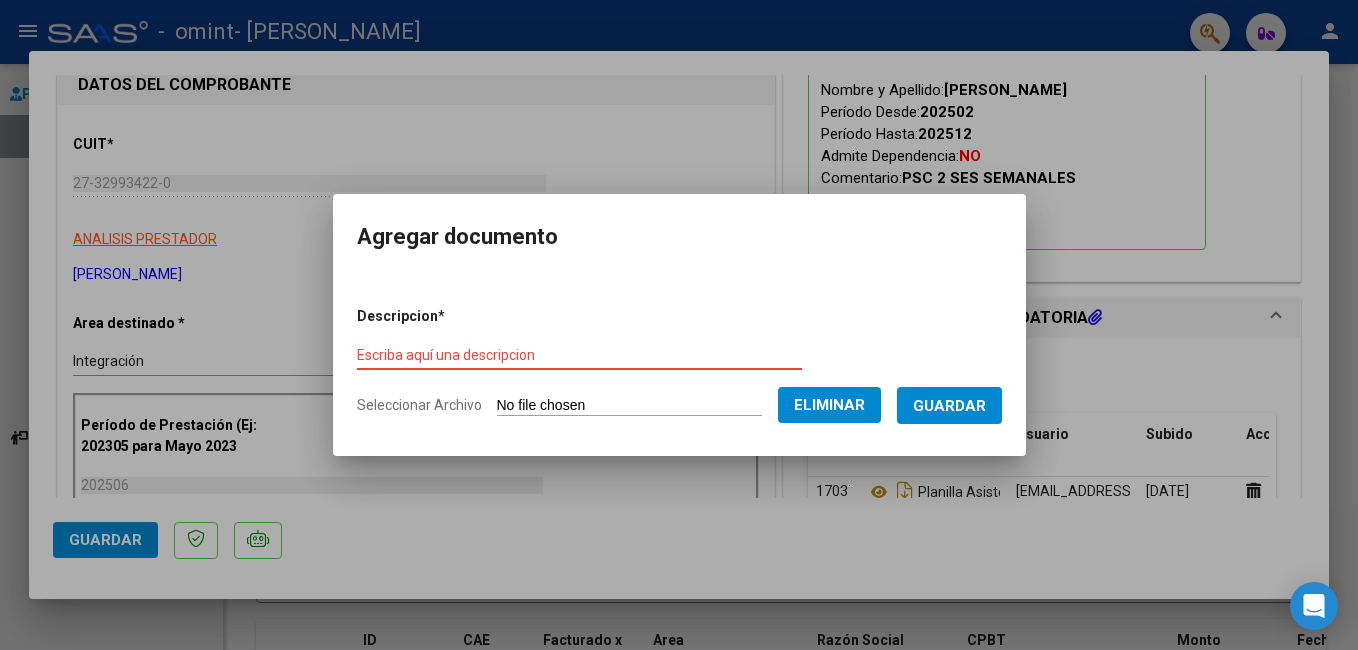 click on "Escriba aquí una descripcion" at bounding box center [579, 355] 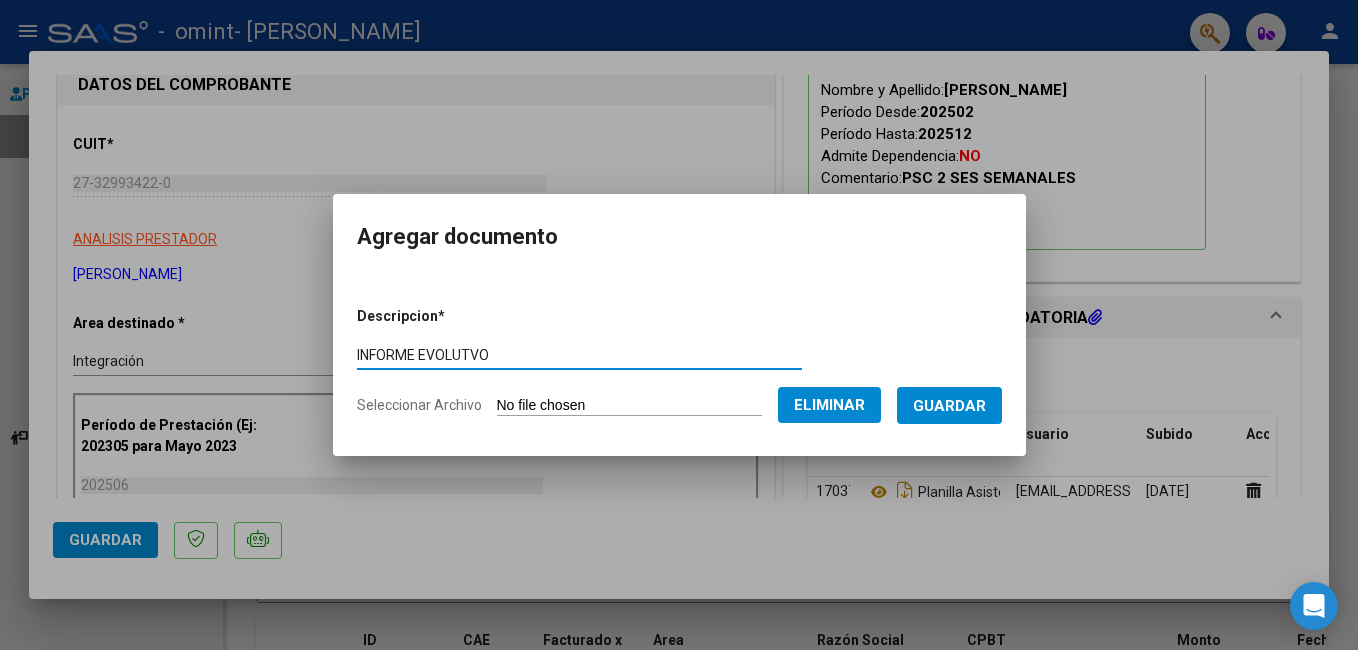 click on "INFORME EVOLUTVO" at bounding box center [579, 355] 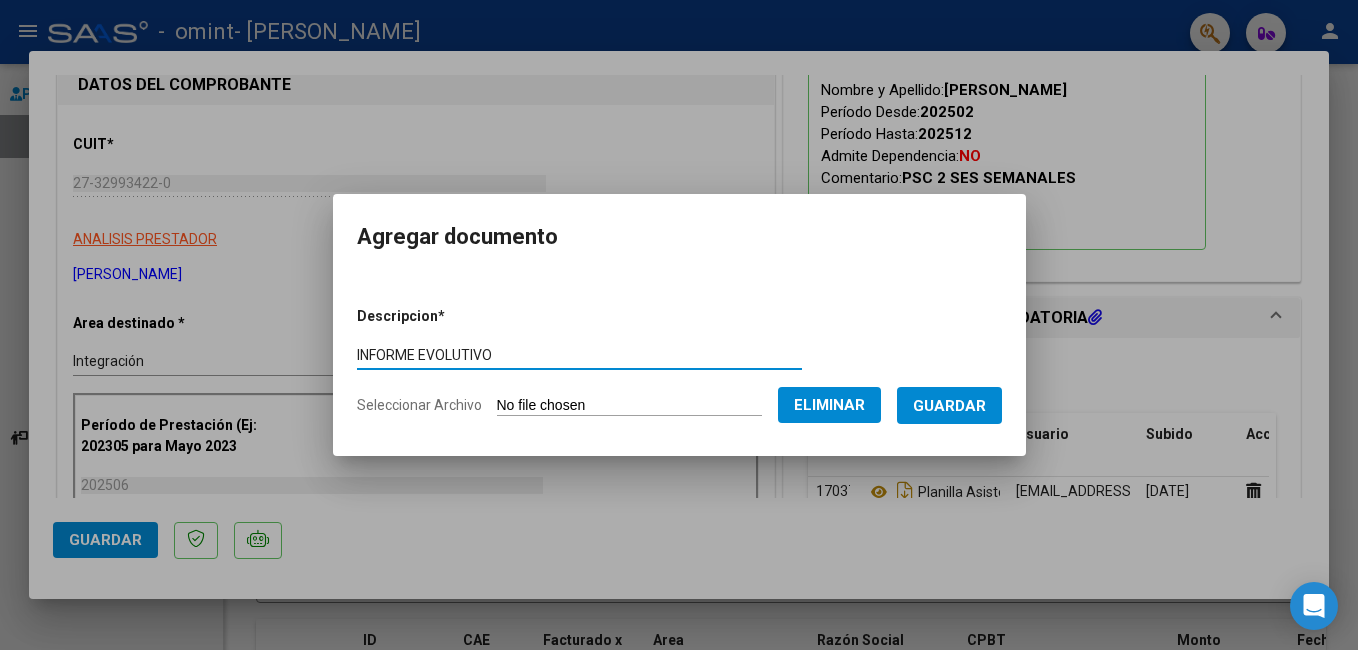 type on "INFORME EVOLUTIVO" 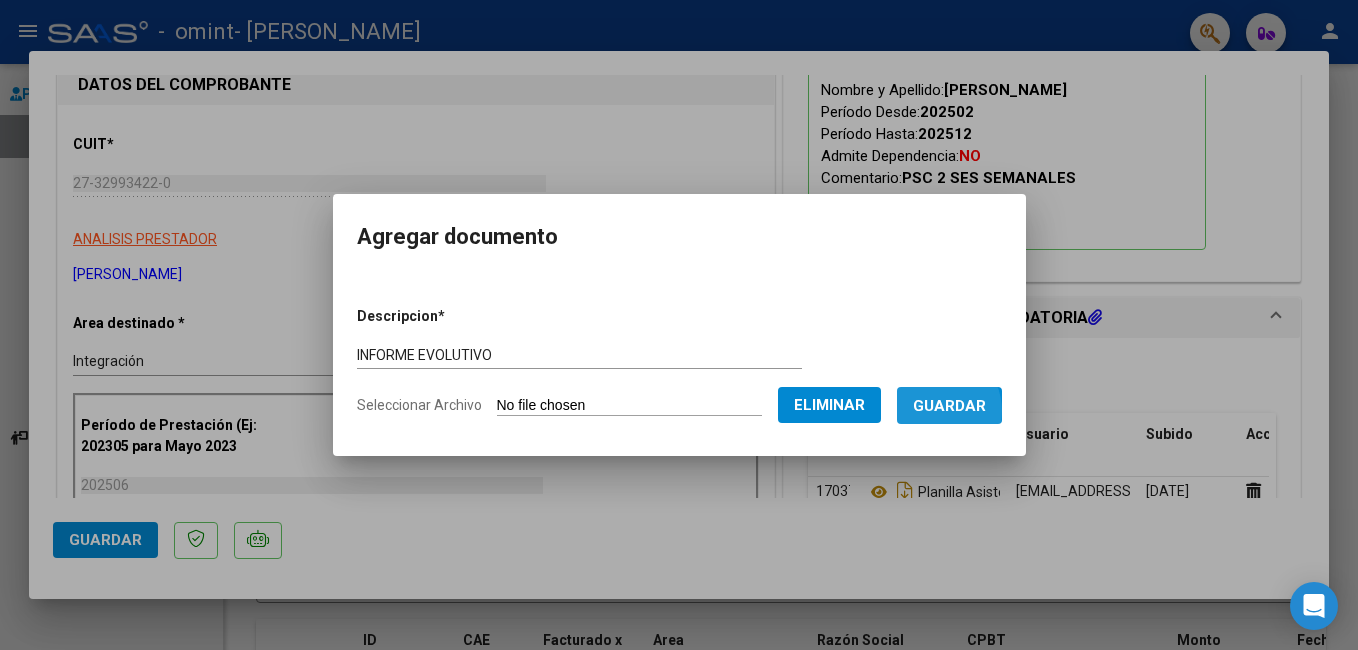 click on "Guardar" at bounding box center [949, 406] 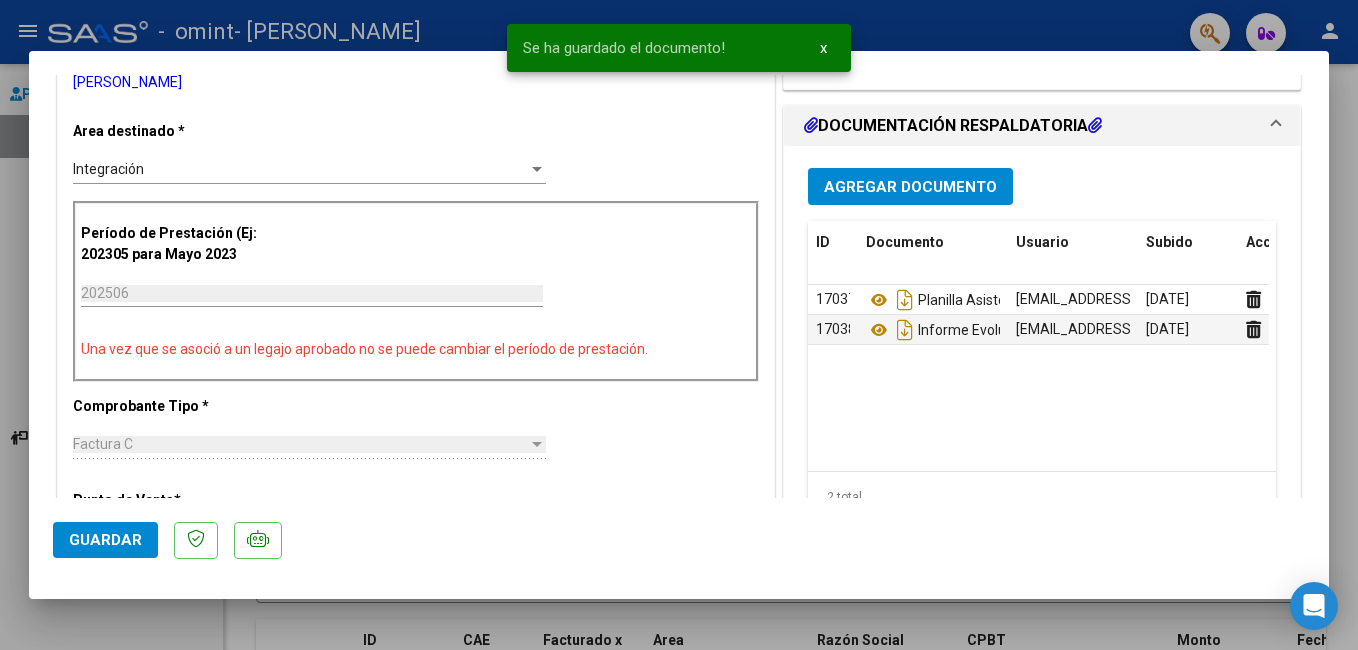 scroll, scrollTop: 448, scrollLeft: 0, axis: vertical 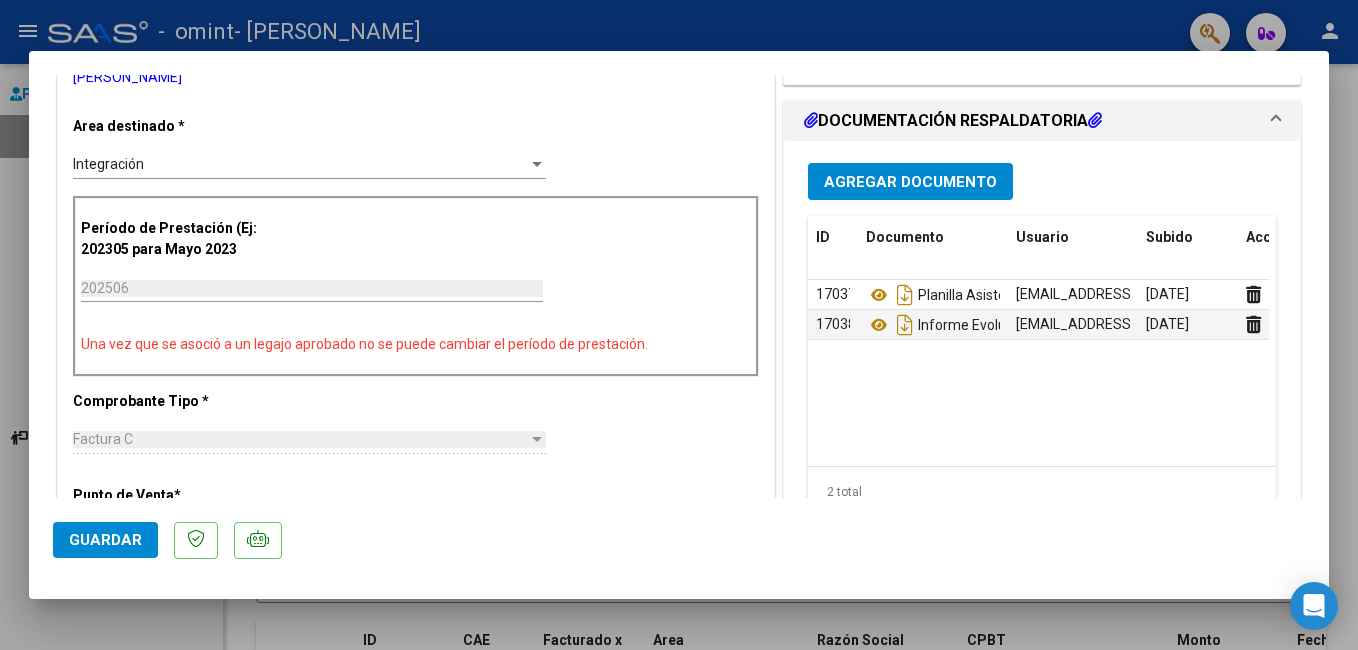 click at bounding box center (679, 325) 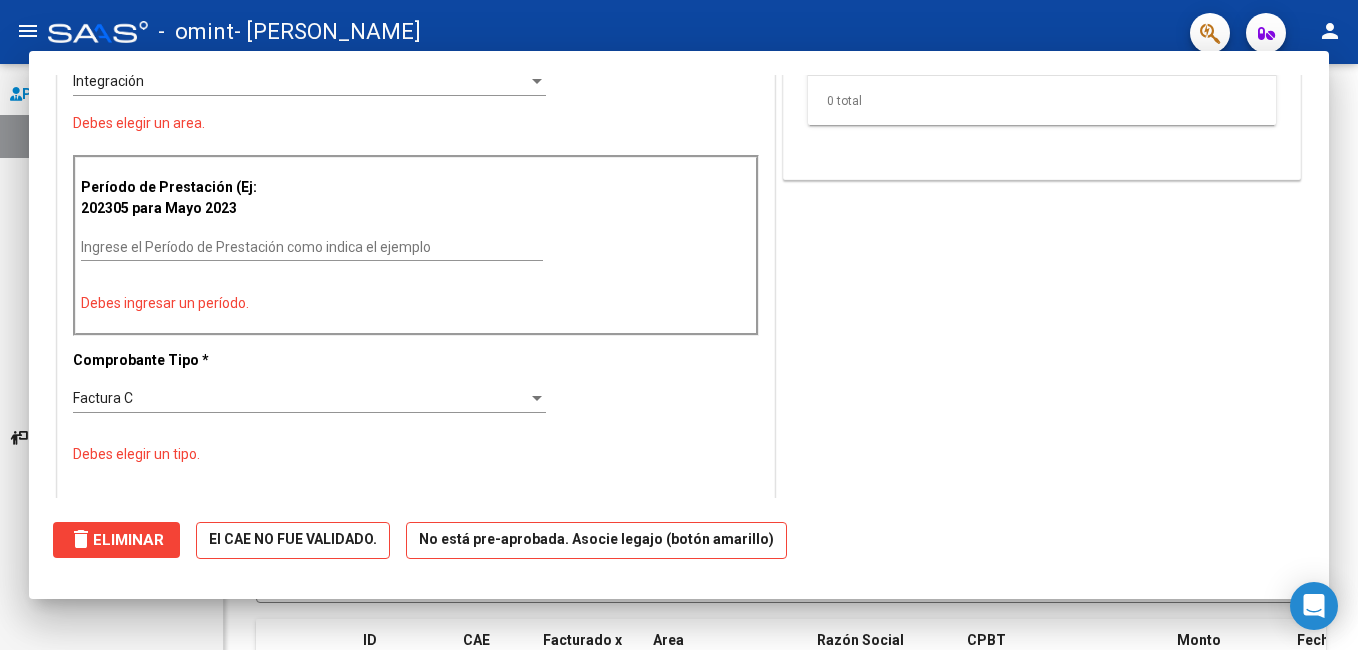 scroll, scrollTop: 0, scrollLeft: 0, axis: both 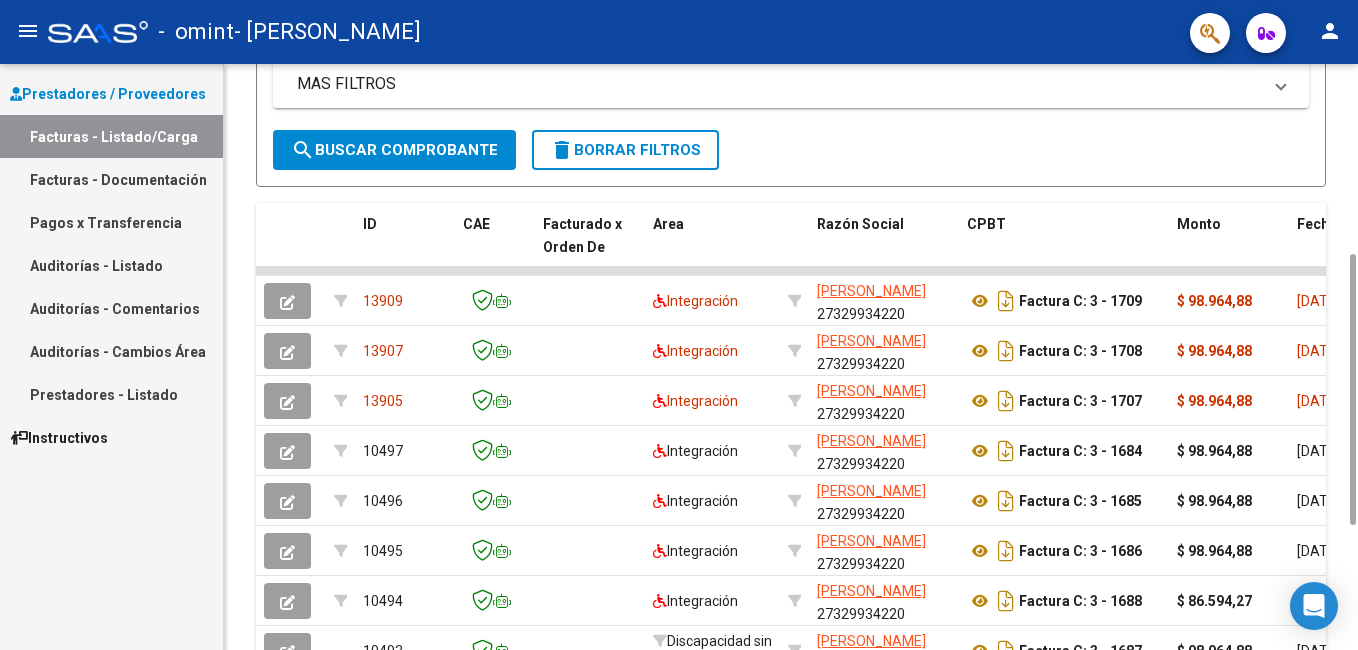 drag, startPoint x: 1348, startPoint y: 301, endPoint x: 1358, endPoint y: 494, distance: 193.2589 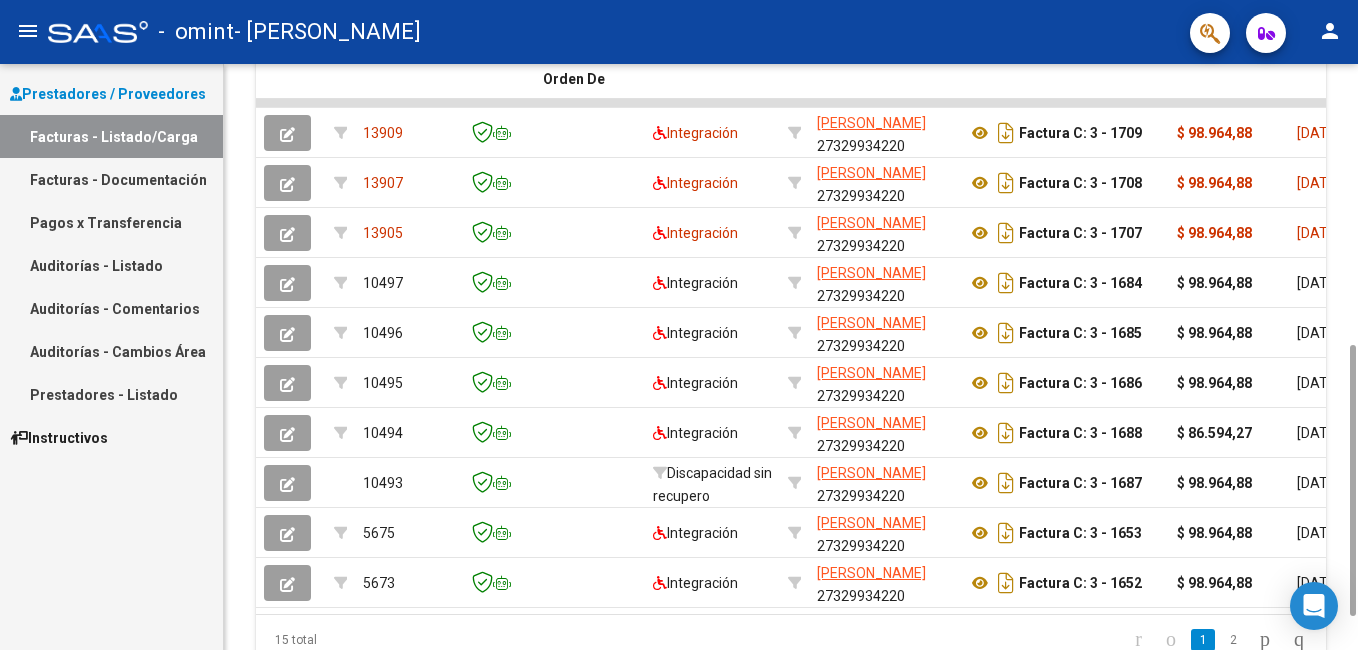 drag, startPoint x: 1349, startPoint y: 482, endPoint x: 1358, endPoint y: 559, distance: 77.52419 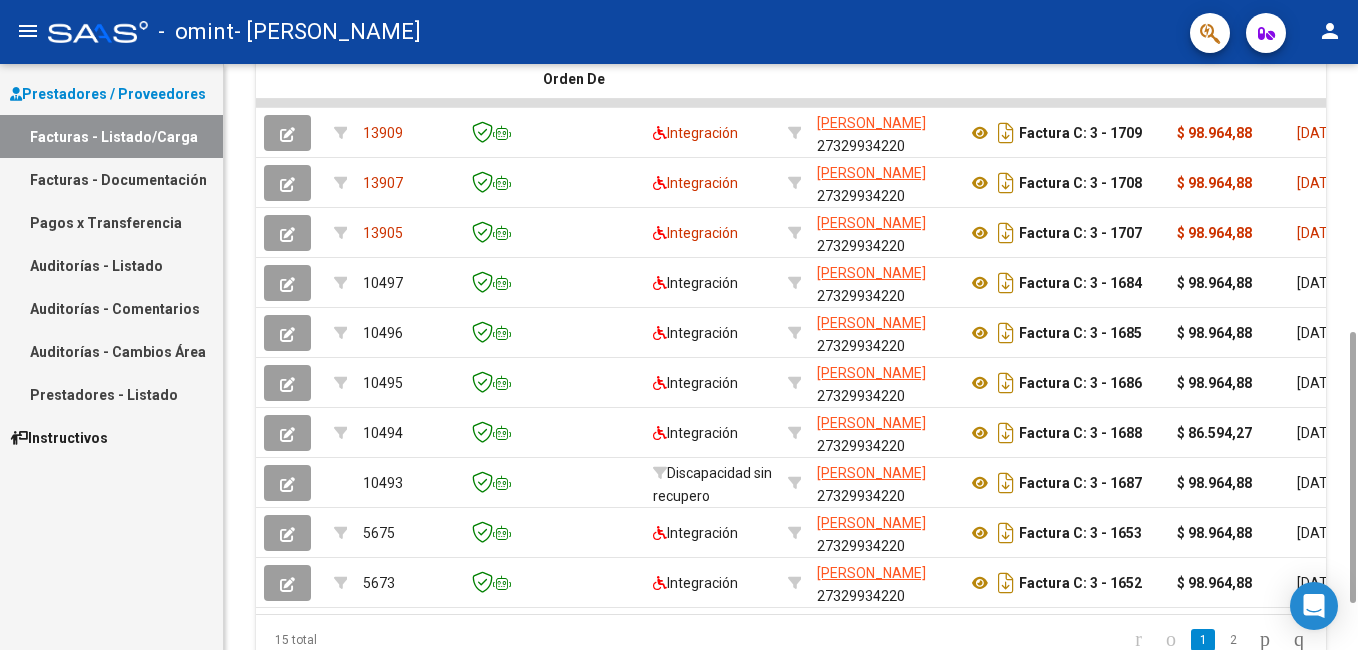 scroll, scrollTop: 582, scrollLeft: 0, axis: vertical 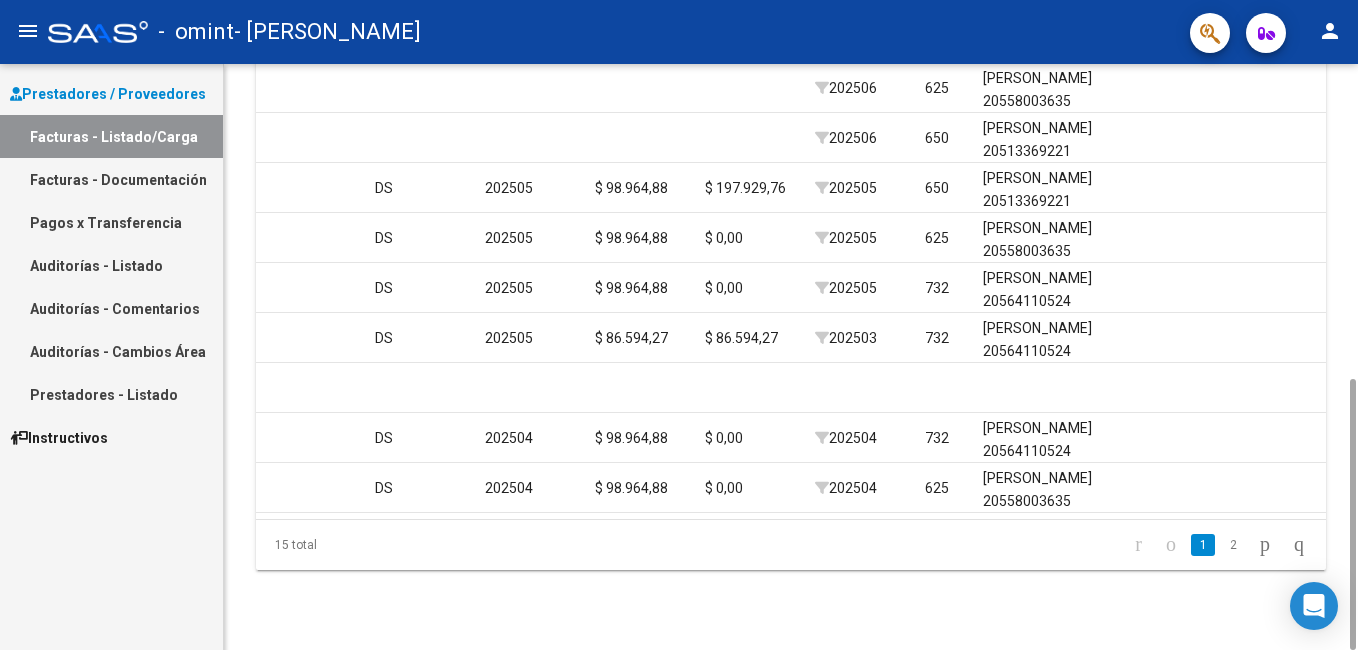 drag, startPoint x: 1357, startPoint y: 361, endPoint x: 1361, endPoint y: 115, distance: 246.03252 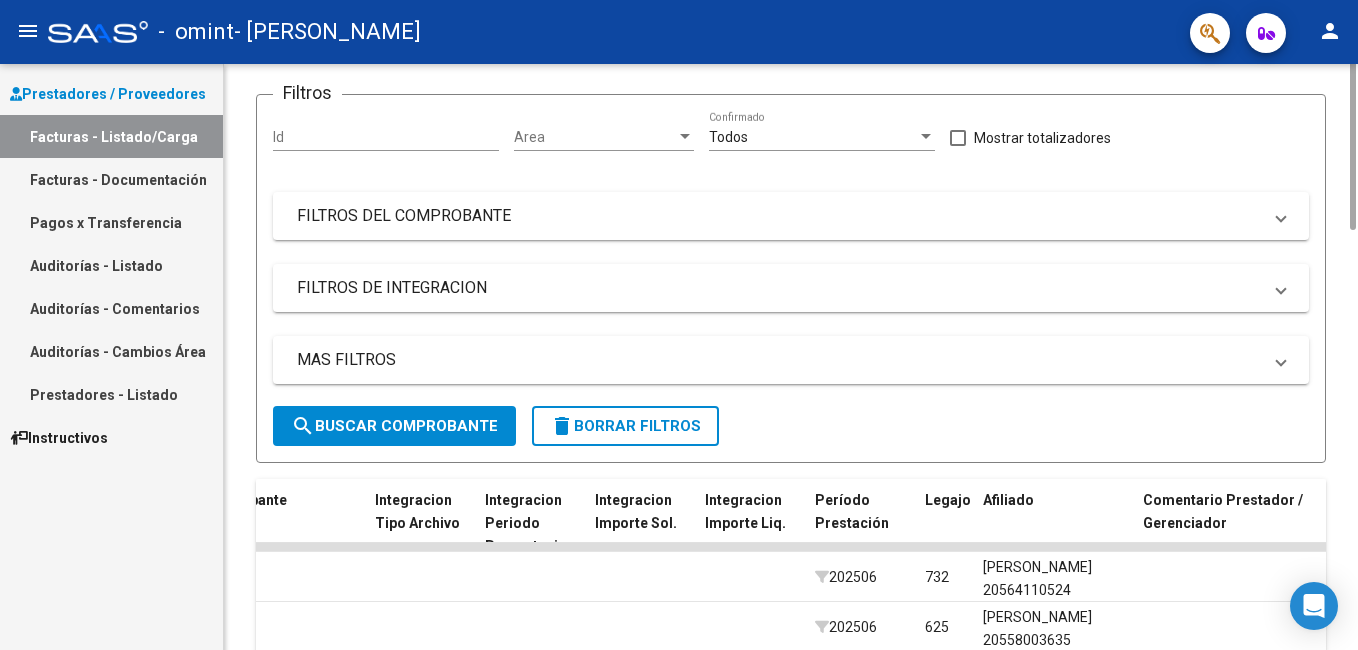 scroll, scrollTop: 4, scrollLeft: 0, axis: vertical 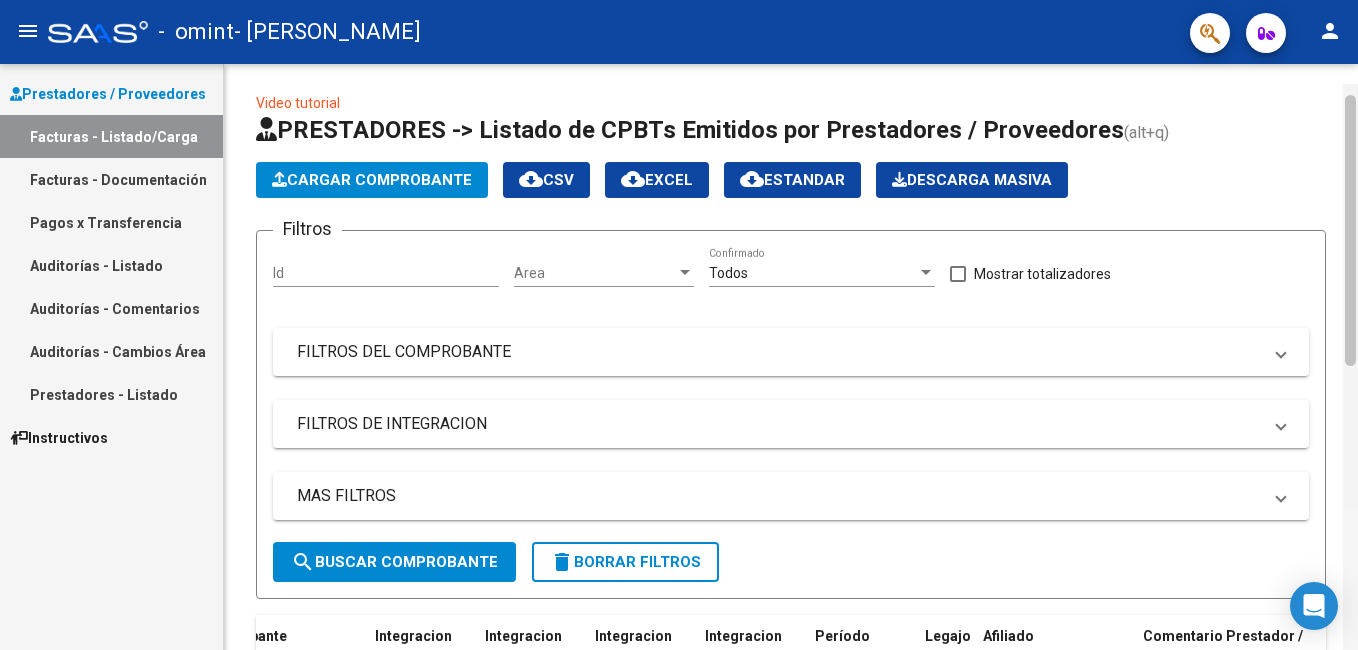 drag, startPoint x: 1349, startPoint y: 404, endPoint x: 1357, endPoint y: 84, distance: 320.09998 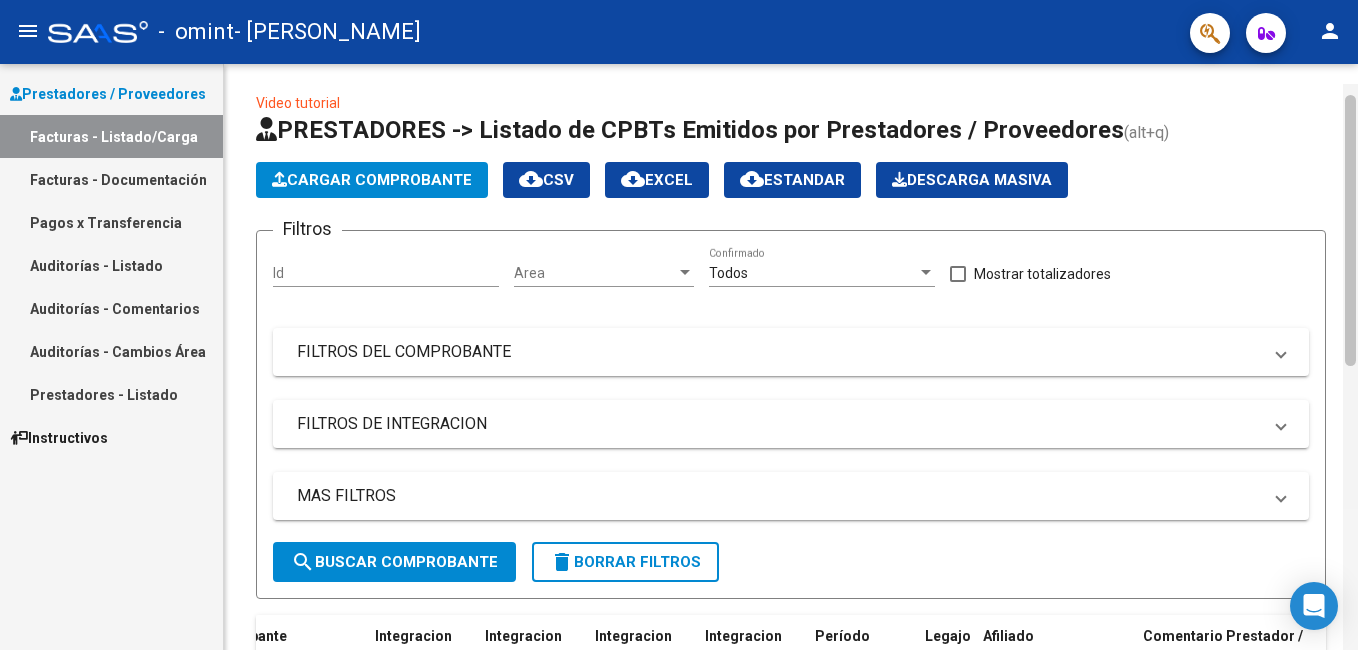 click on "menu -   omint   - [PERSON_NAME] person    Prestadores / Proveedores Facturas - Listado/Carga Facturas - Documentación Pagos x Transferencia Auditorías - Listado Auditorías - Comentarios Auditorías - Cambios Área Prestadores - Listado    Instructivos  Video tutorial   PRESTADORES -> Listado de CPBTs Emitidos por Prestadores / Proveedores (alt+q)   Cargar Comprobante
cloud_download  CSV  cloud_download  EXCEL  cloud_download  Estandar   Descarga Masiva
Filtros Id Area Area Todos  Confirmado   Mostrar totalizadores   FILTROS DEL COMPROBANTE  Comprobante Tipo Comprobante Tipo Start date – Fec. Comprobante Desde / Hasta Días Emisión Desde(cant. días) Días Emisión Hasta(cant. días) CUIT / Razón Social Pto. Venta Nro. Comprobante Código SSS CAE Válido CAE Válido Todos  Cargado Módulo Hosp. Todos  Tiene facturacion Apócrifa Hospital Refes  FILTROS DE INTEGRACION  Período De Prestación Campos del Archivo de Rendición Devuelto x SSS (dr_envio) Todos  Rendido x SSS (dr_envio) Todos" at bounding box center (679, 325) 